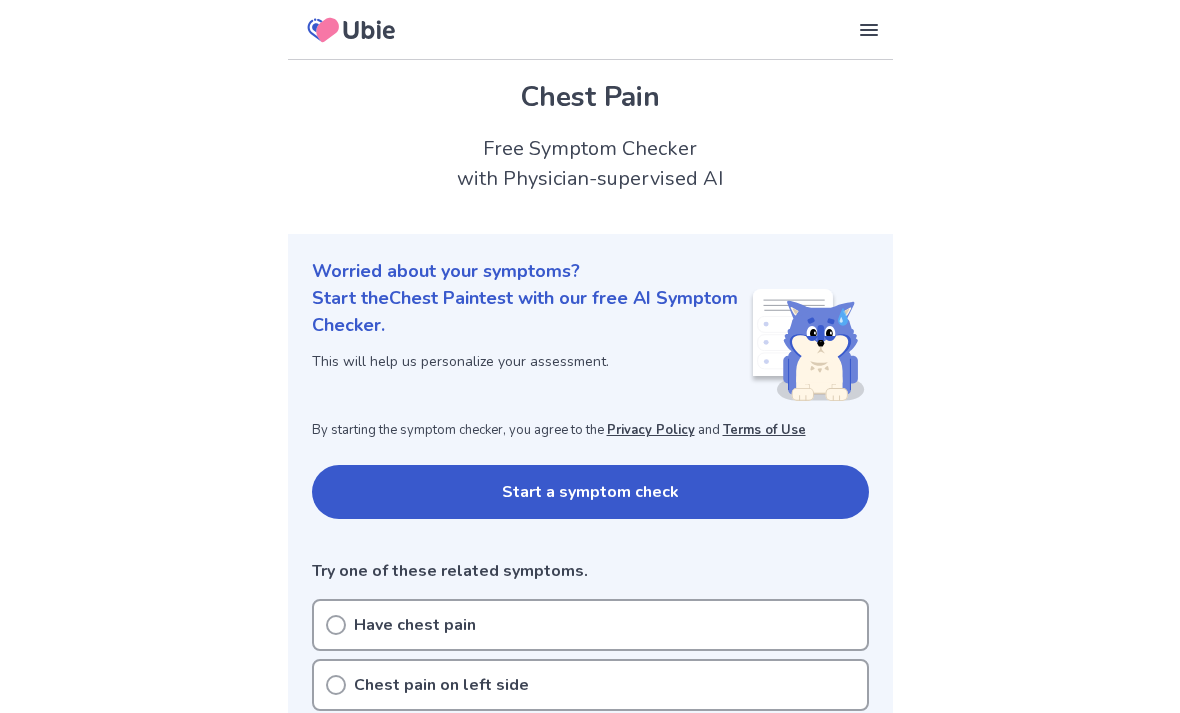 scroll, scrollTop: 0, scrollLeft: 0, axis: both 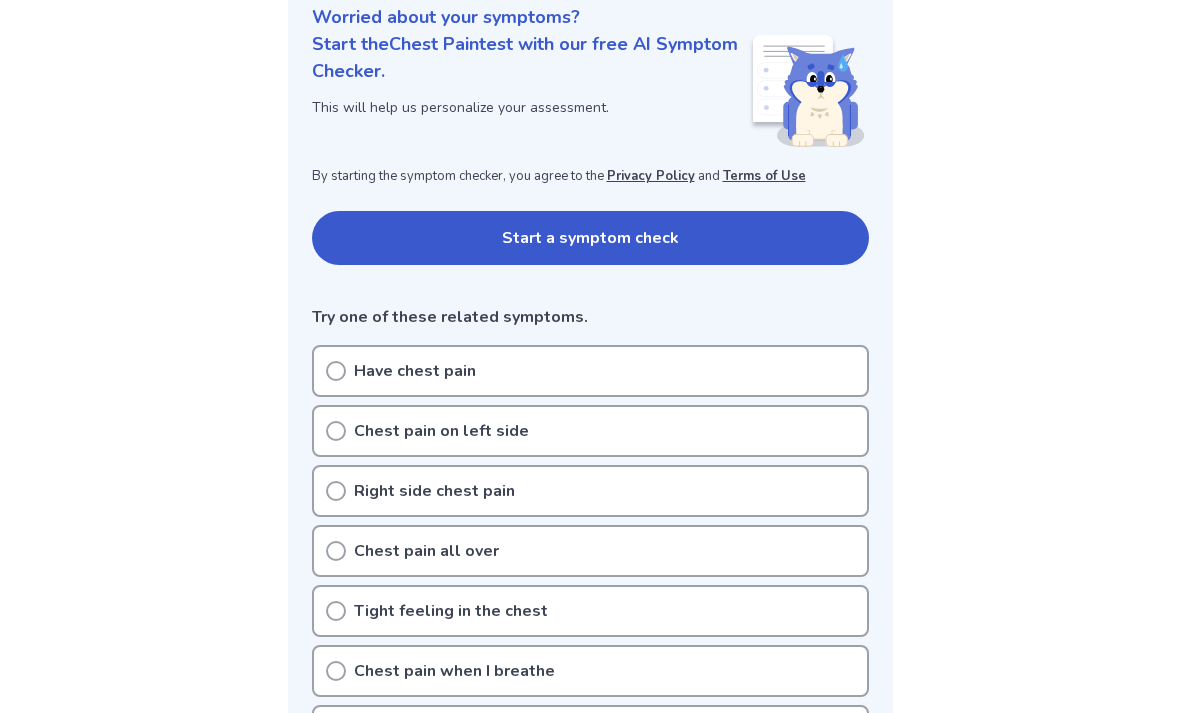click on "Start a symptom check" at bounding box center (590, 238) 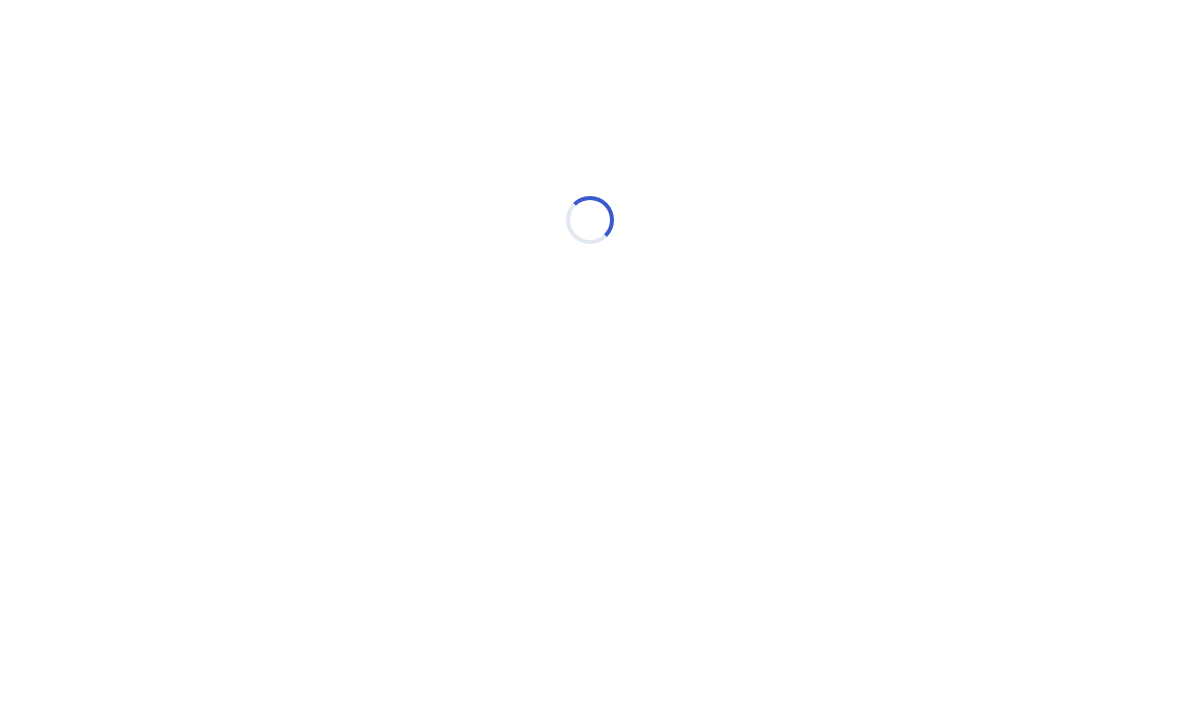 scroll, scrollTop: 0, scrollLeft: 0, axis: both 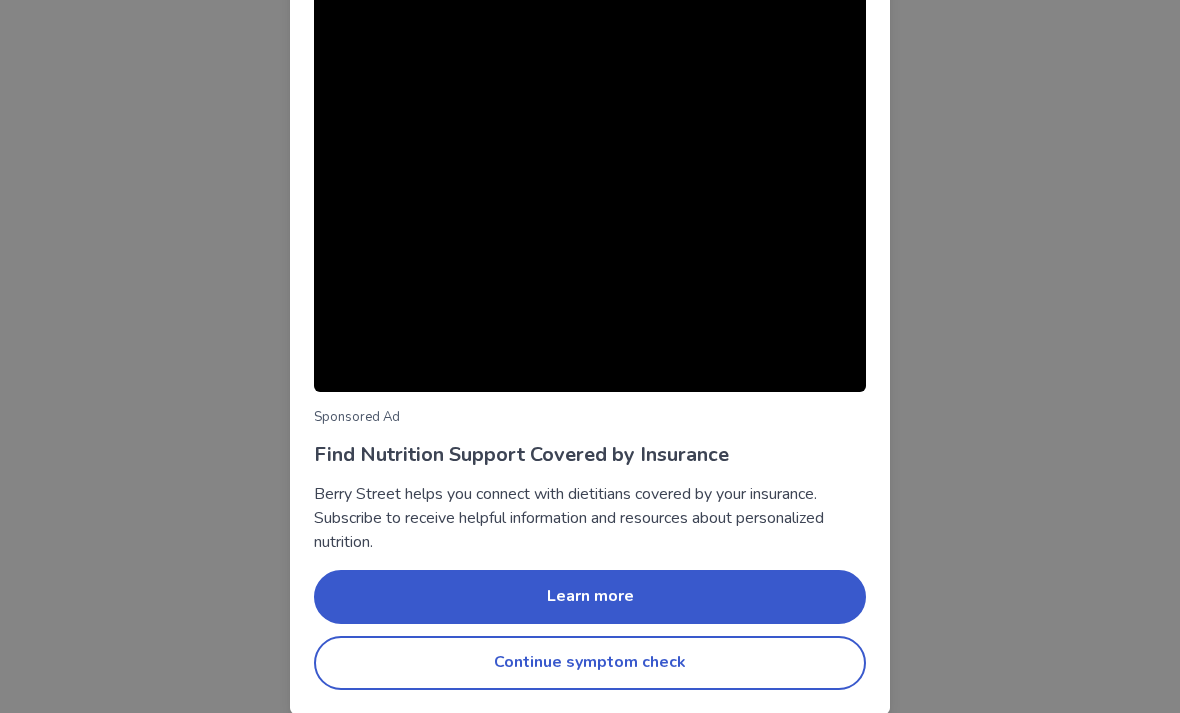 click on "Continue symptom check" at bounding box center [590, 663] 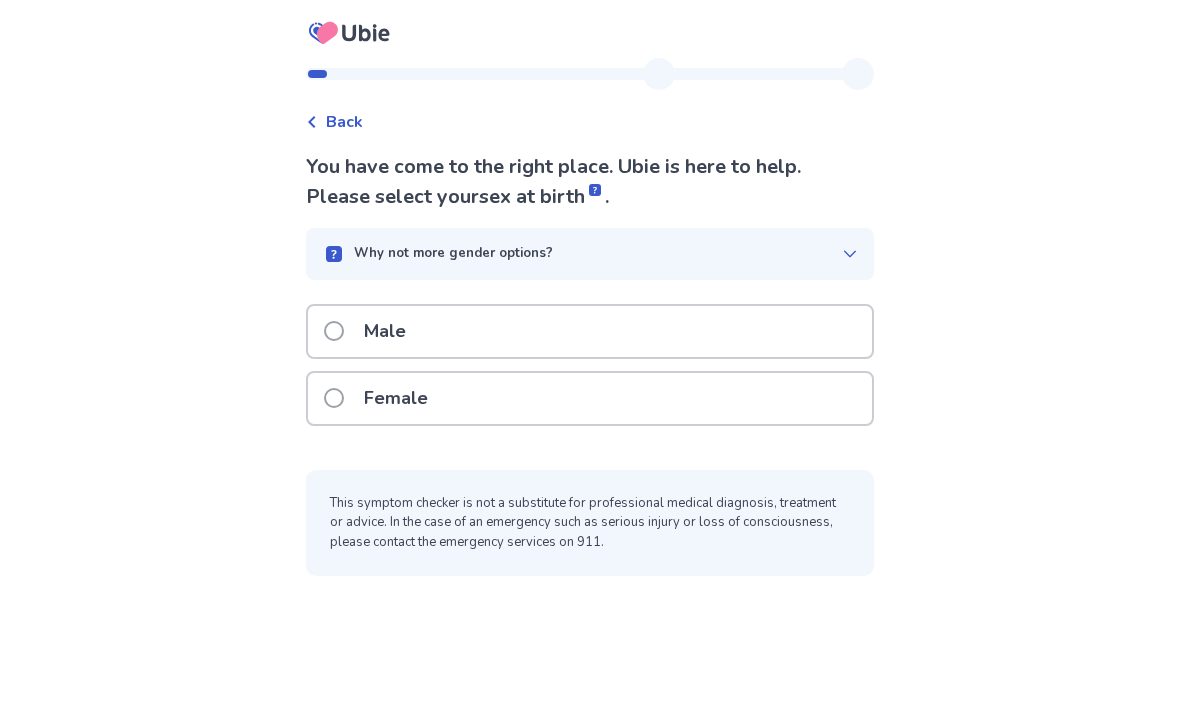 click on "Female" at bounding box center [396, 398] 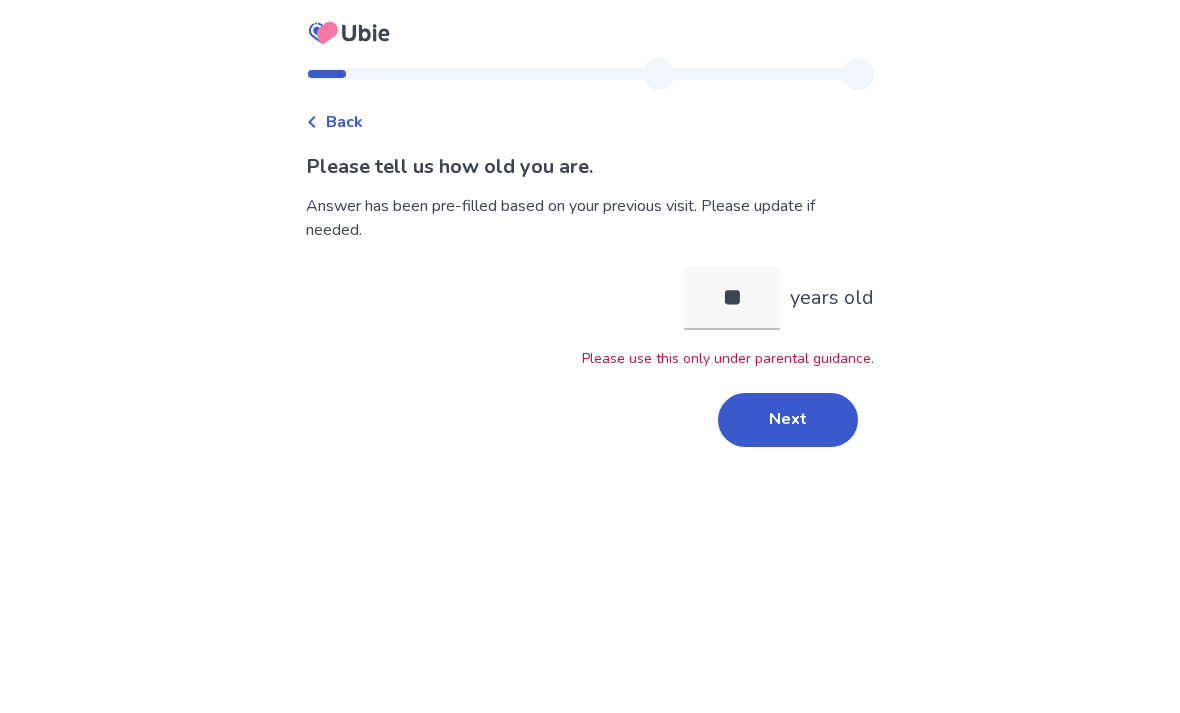 click on "Next" at bounding box center [788, 420] 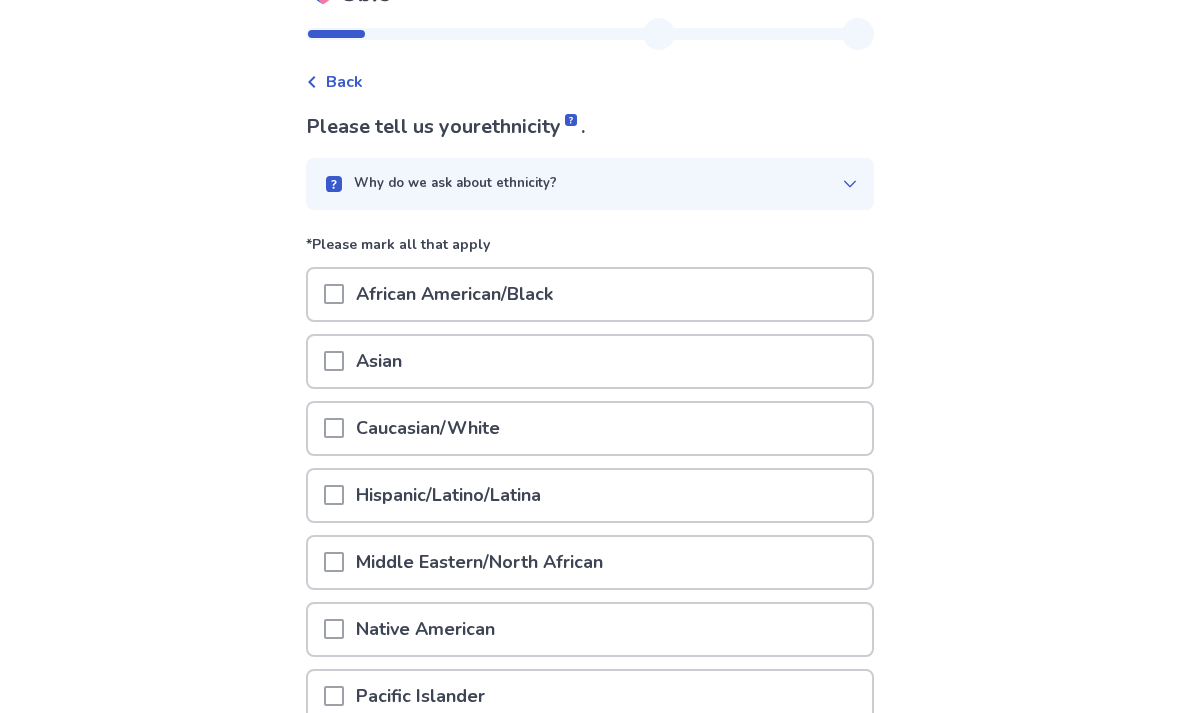 click at bounding box center [334, 496] 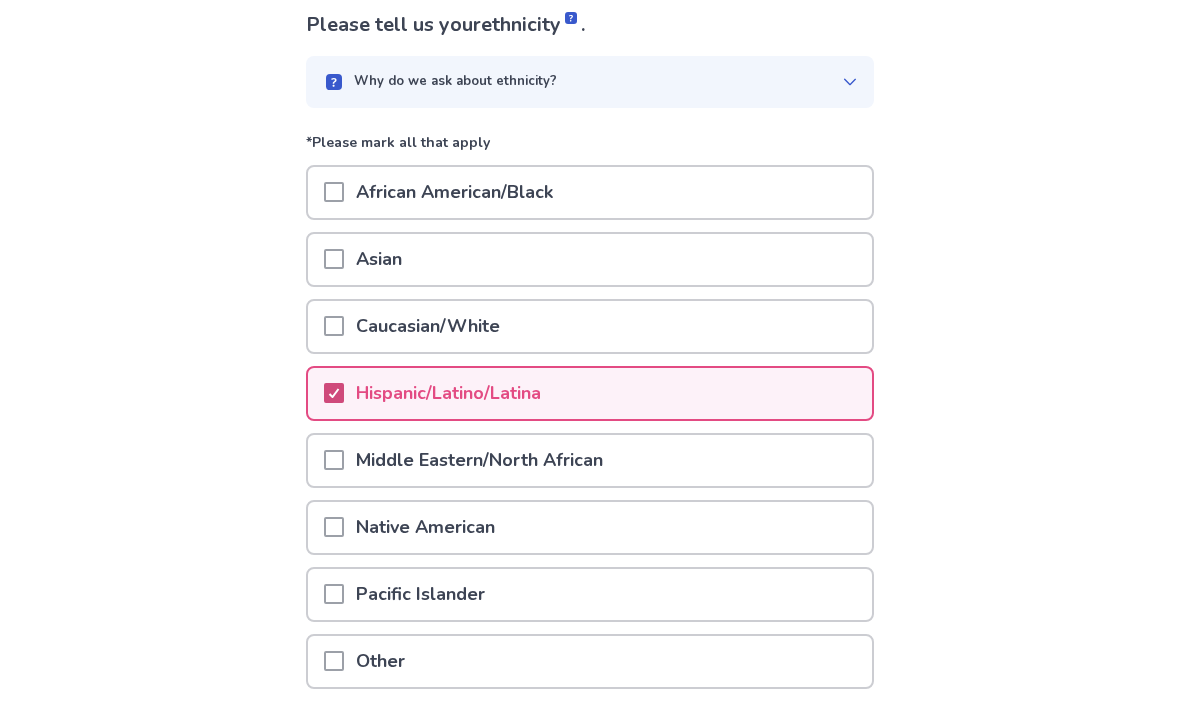 scroll, scrollTop: 231, scrollLeft: 0, axis: vertical 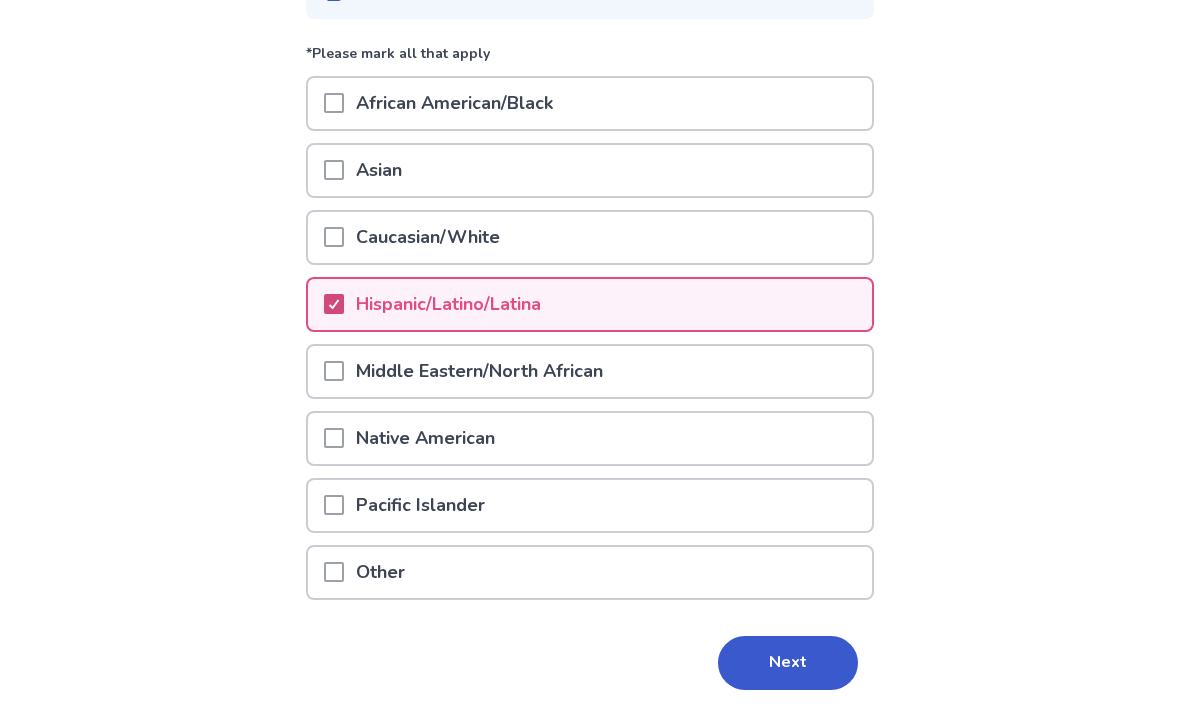 click on "Next" at bounding box center (788, 663) 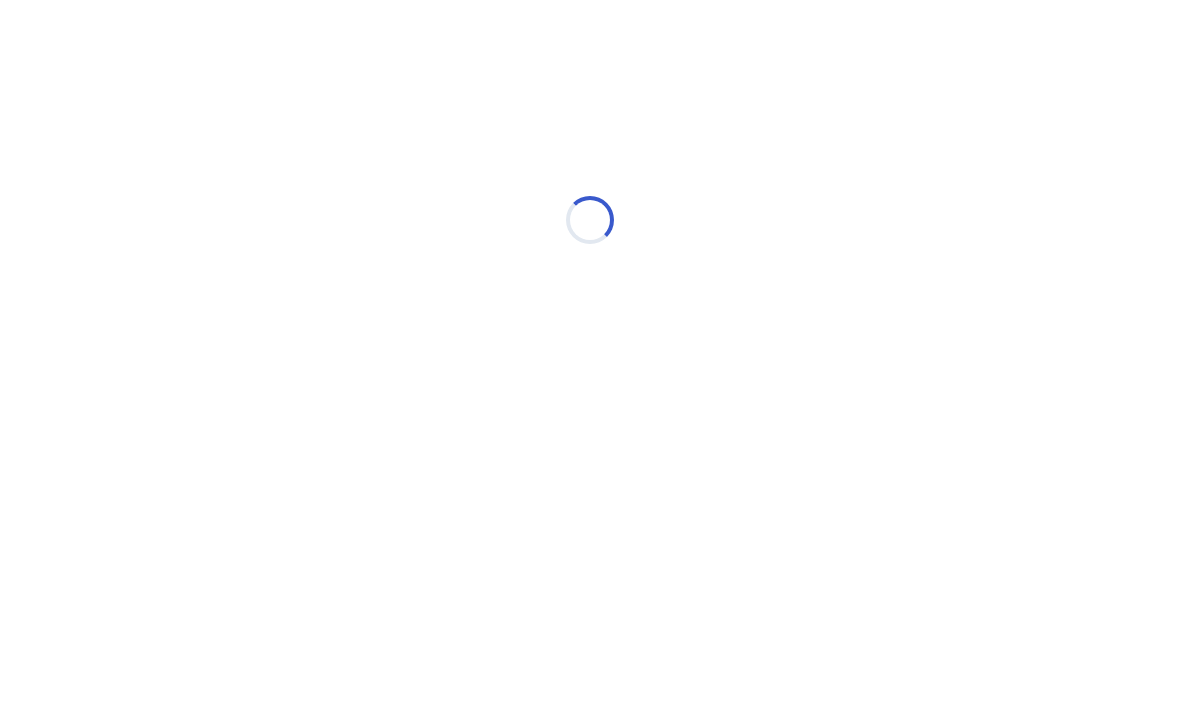 scroll, scrollTop: 0, scrollLeft: 0, axis: both 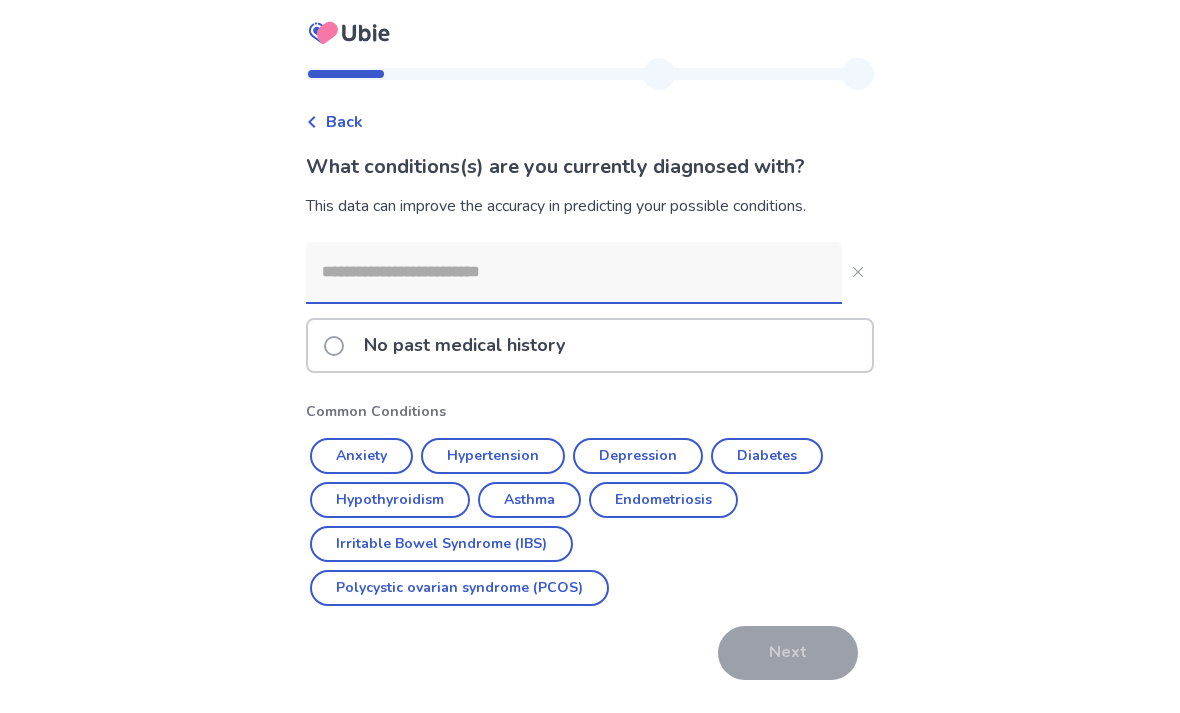 click on "Anxiety" at bounding box center [361, 456] 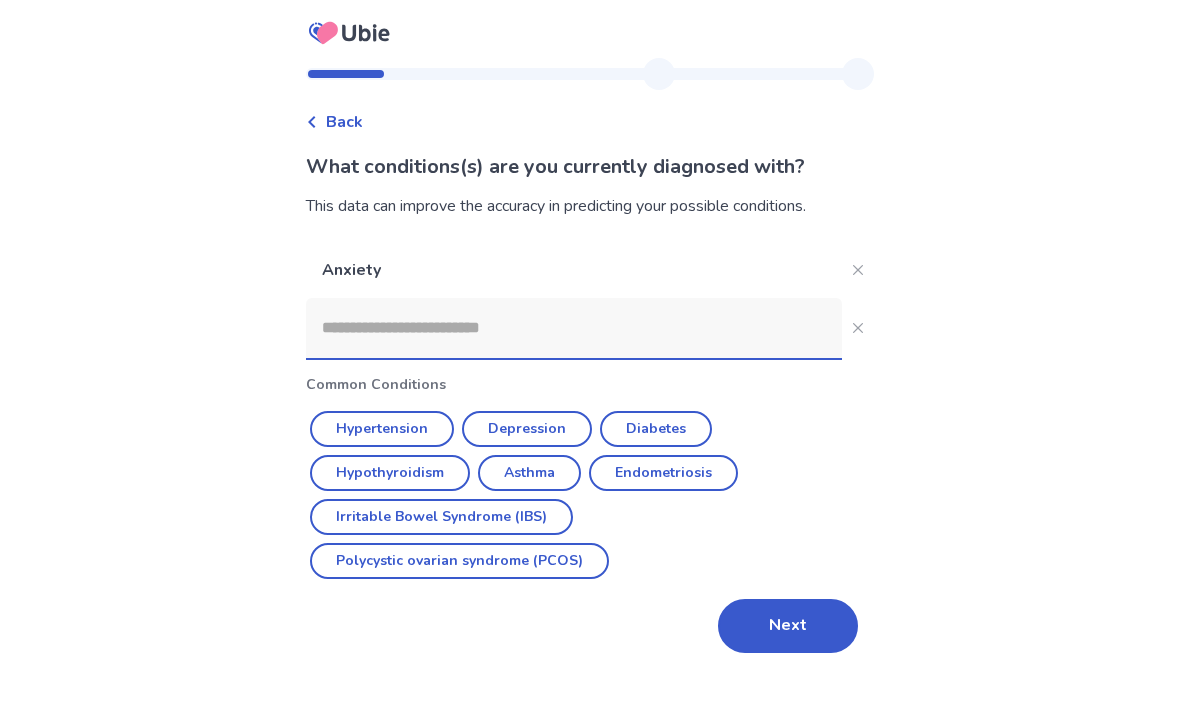 click on "Next" at bounding box center (788, 626) 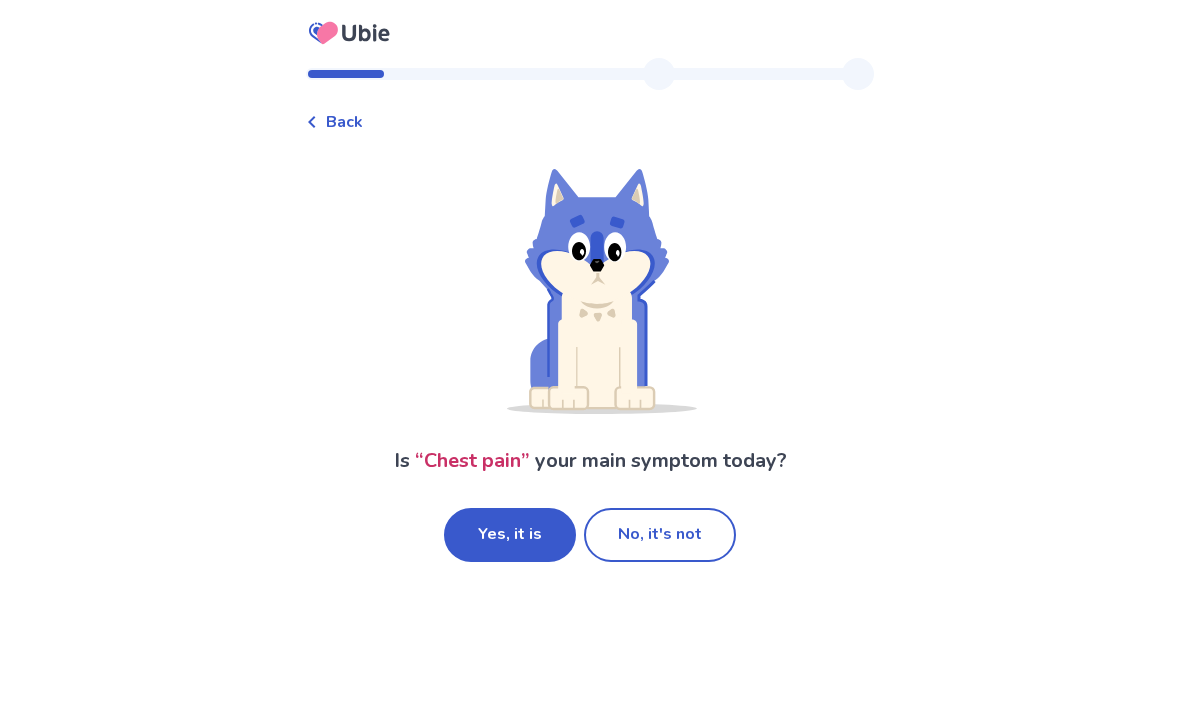 click on "Yes, it is" at bounding box center [510, 535] 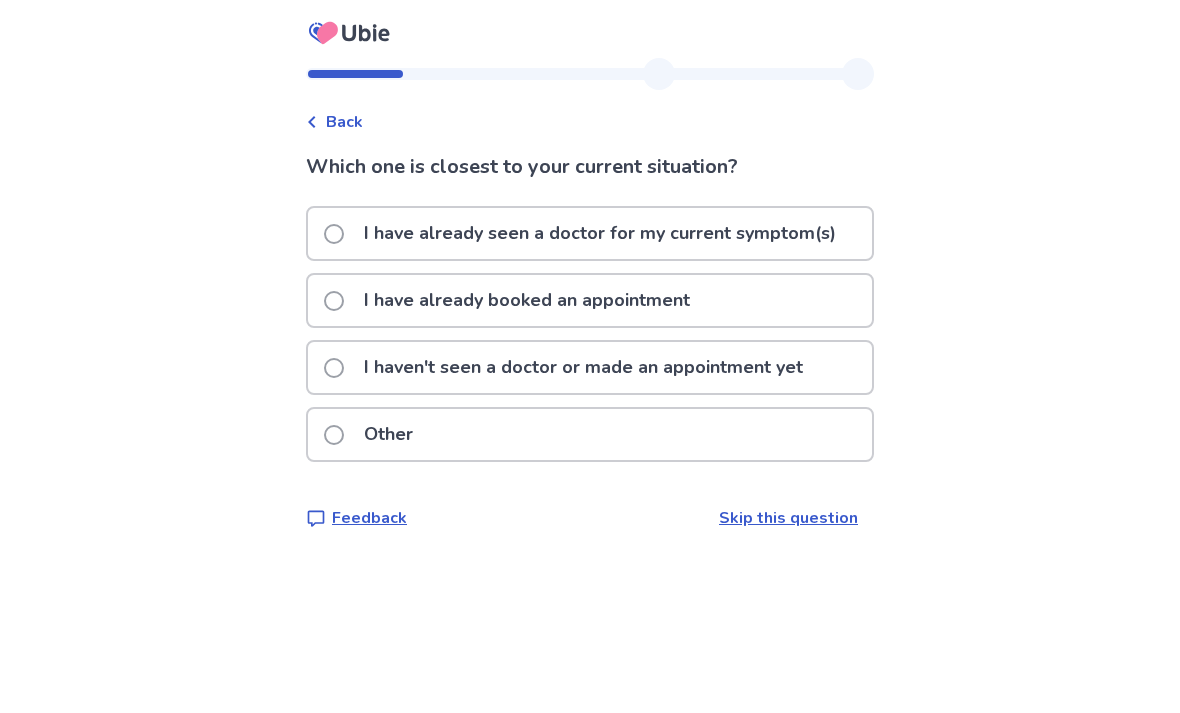 click on "I have already booked an appointment" at bounding box center [590, 300] 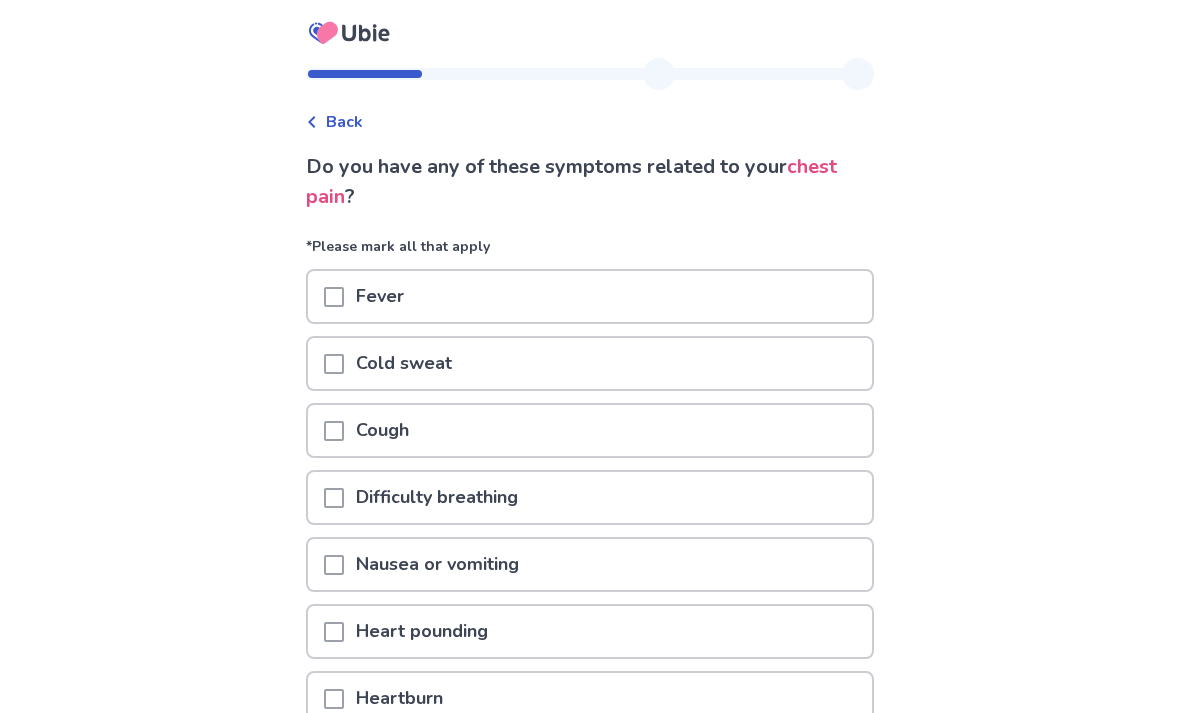 click on "Back" at bounding box center [344, 122] 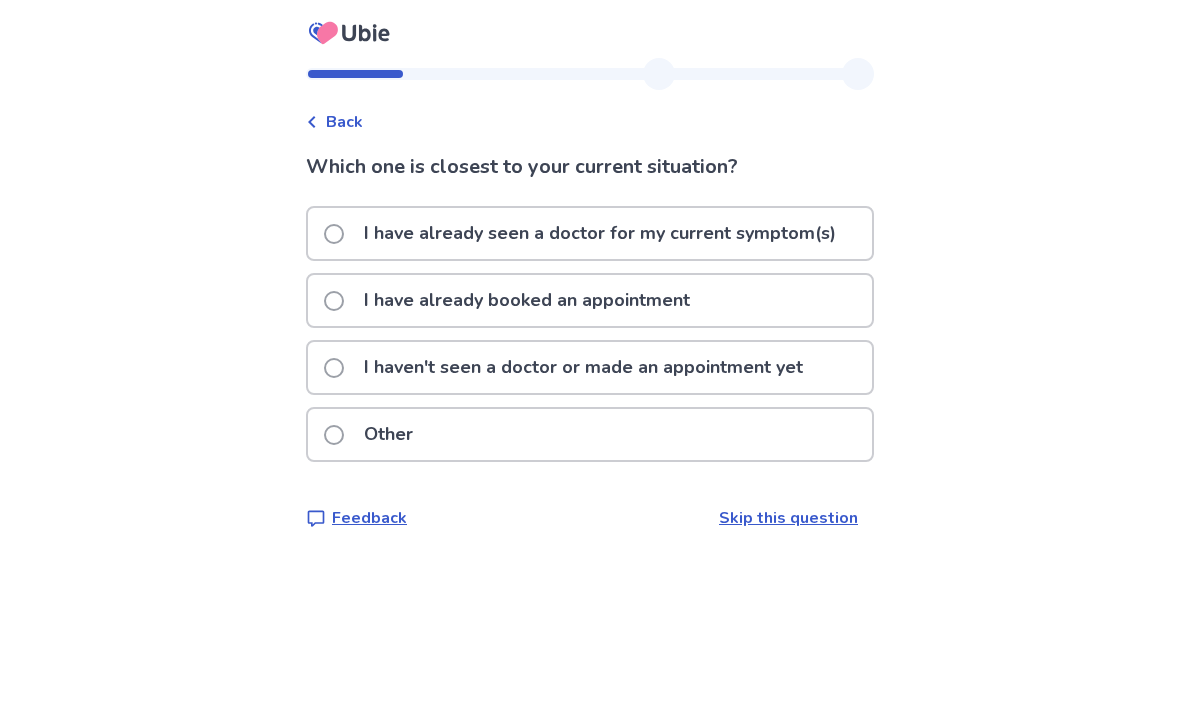 click on "I have already booked an appointment" at bounding box center [590, 300] 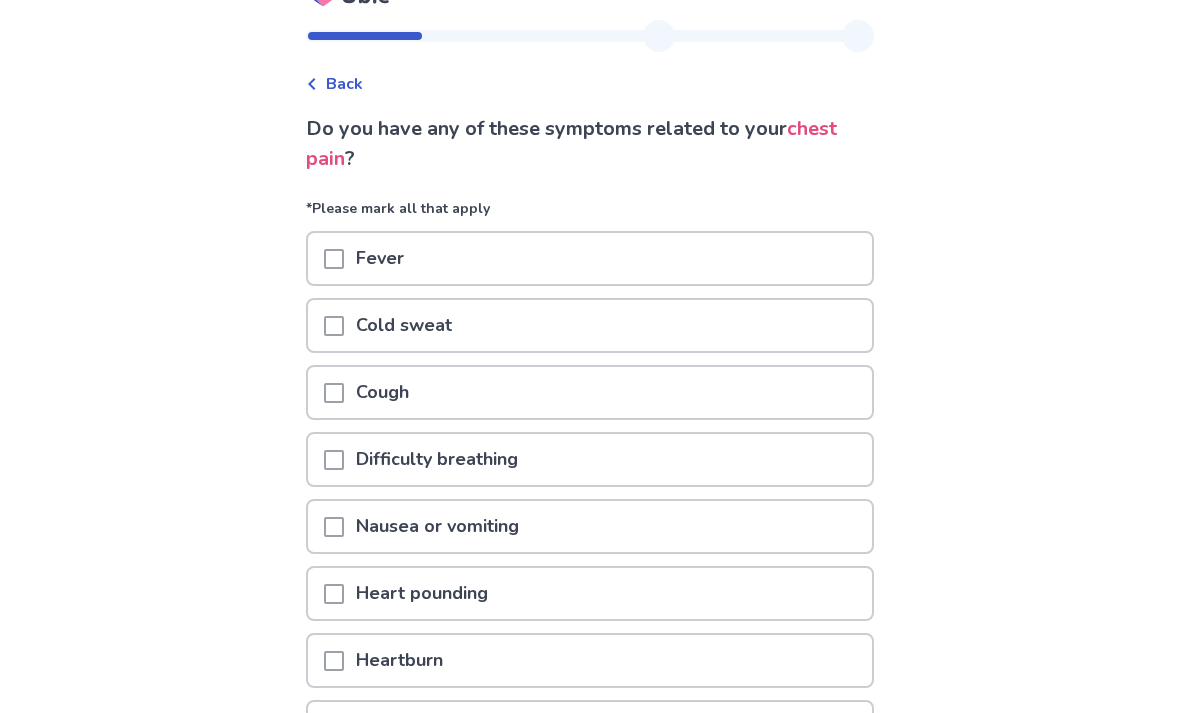 click on "Difficulty breathing" at bounding box center (590, 460) 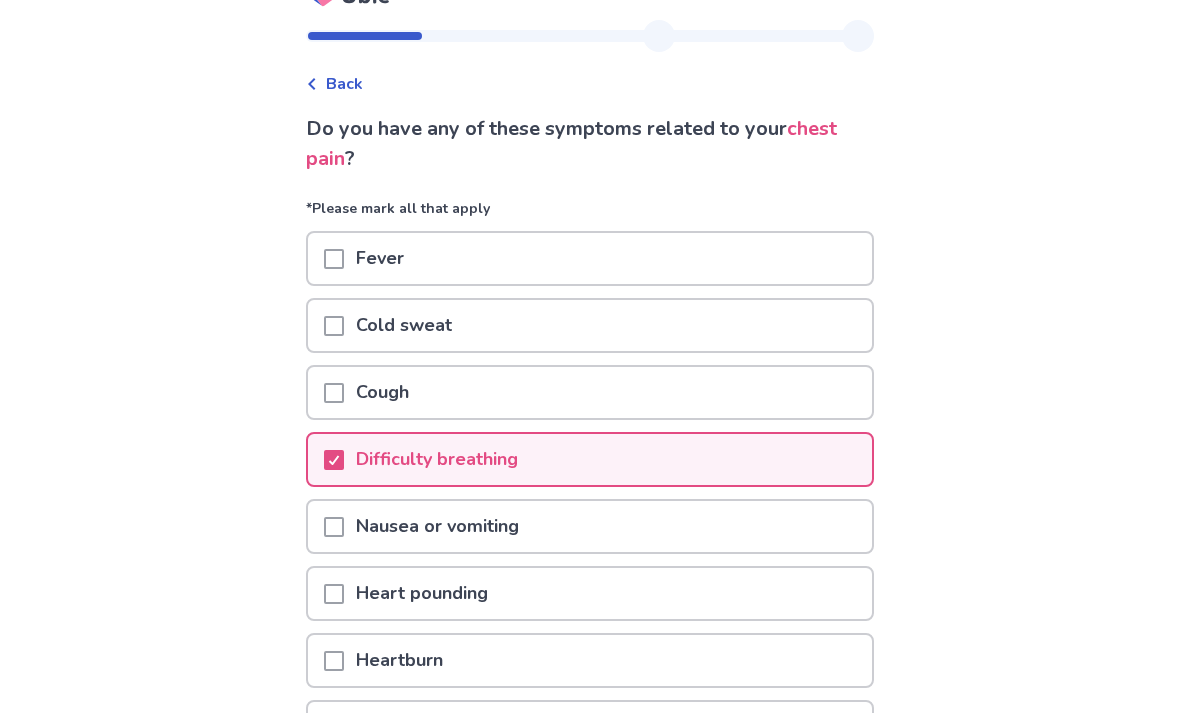 scroll, scrollTop: 38, scrollLeft: 0, axis: vertical 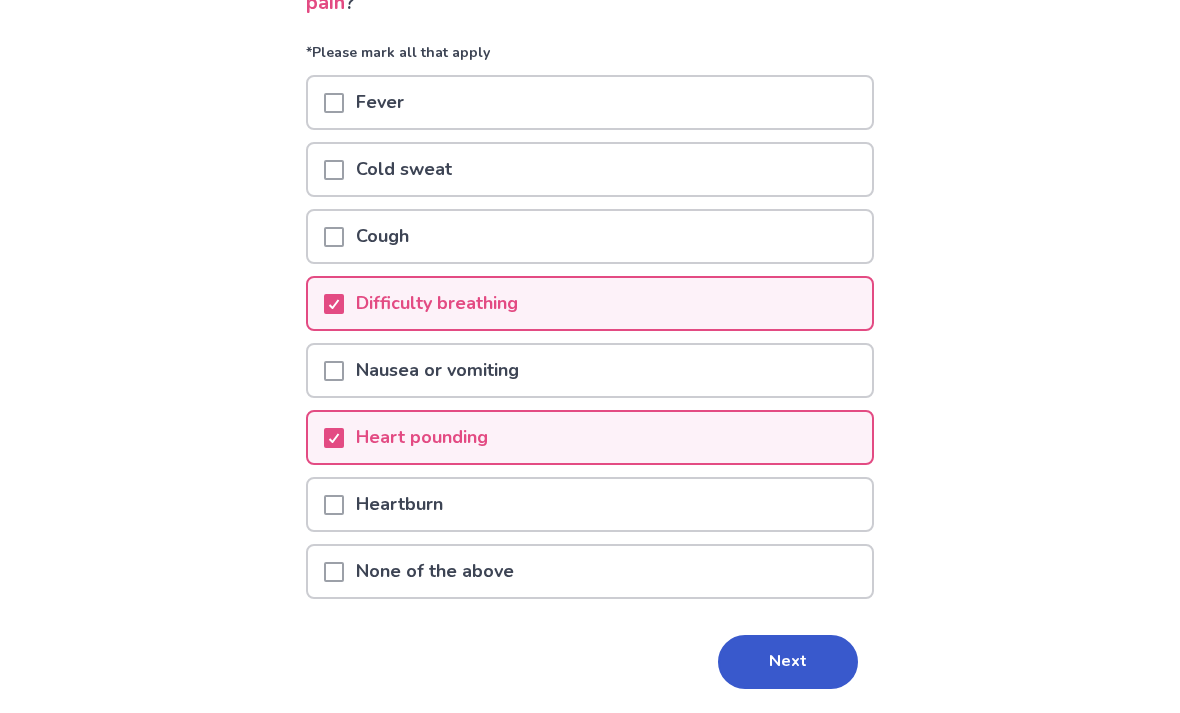 click on "Next" at bounding box center (788, 662) 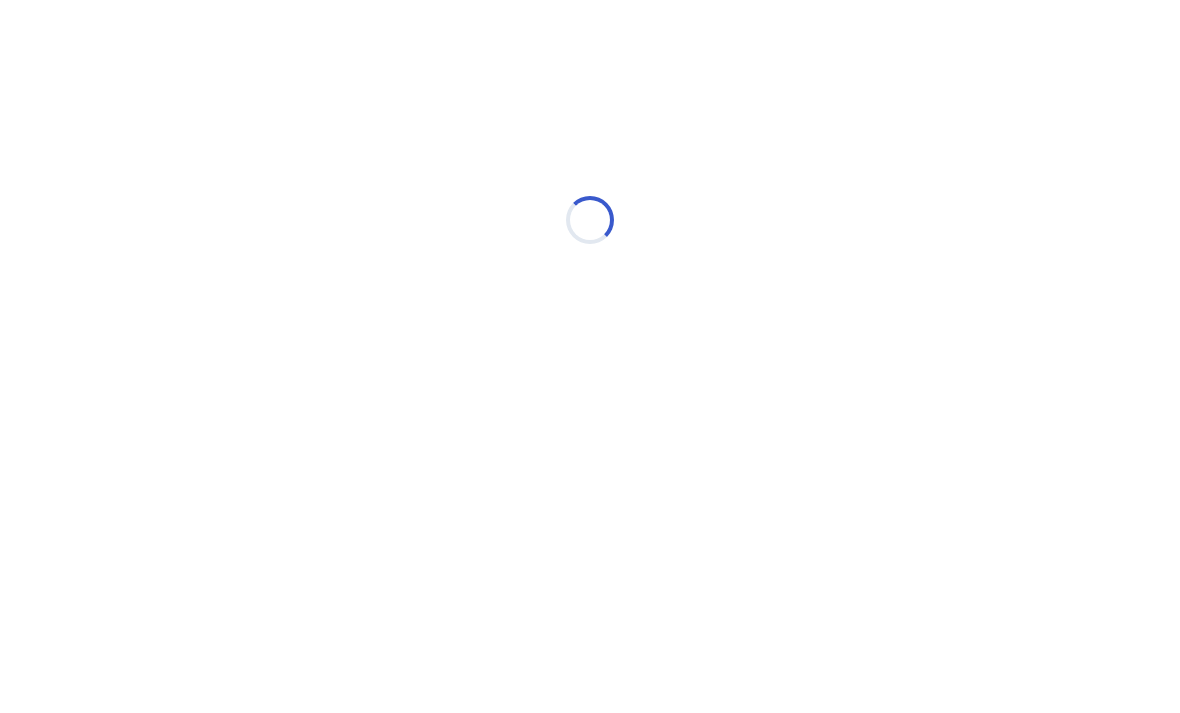 select on "*" 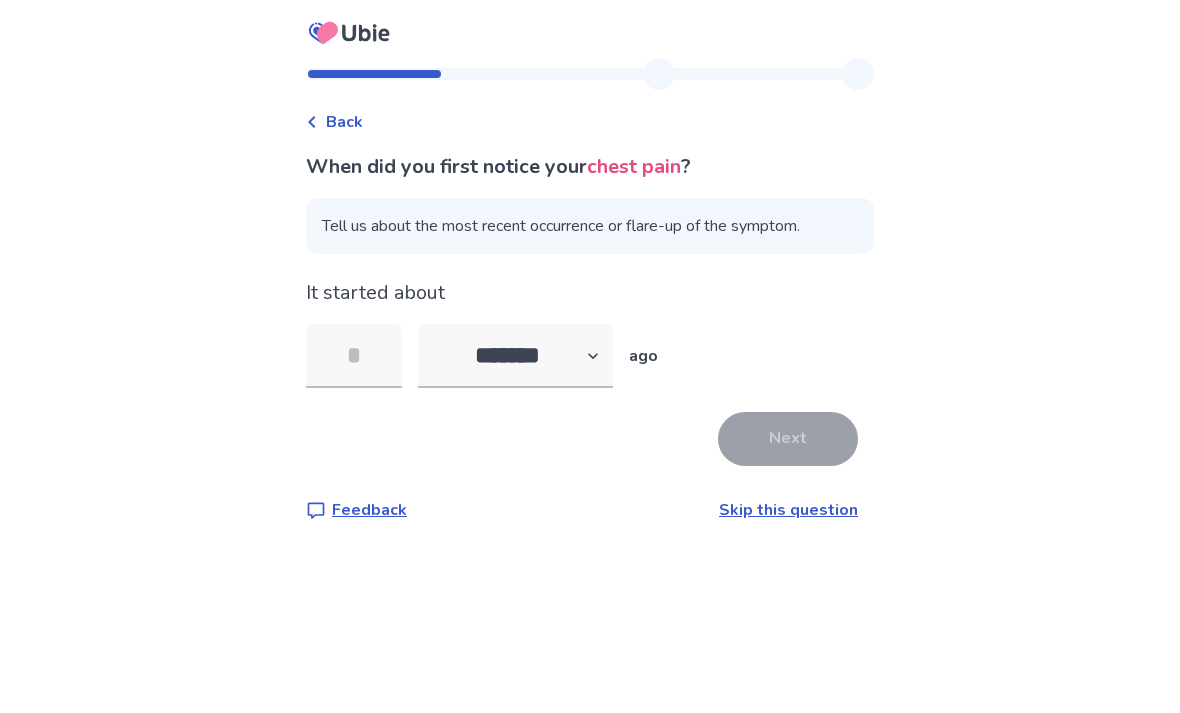 click at bounding box center [354, 356] 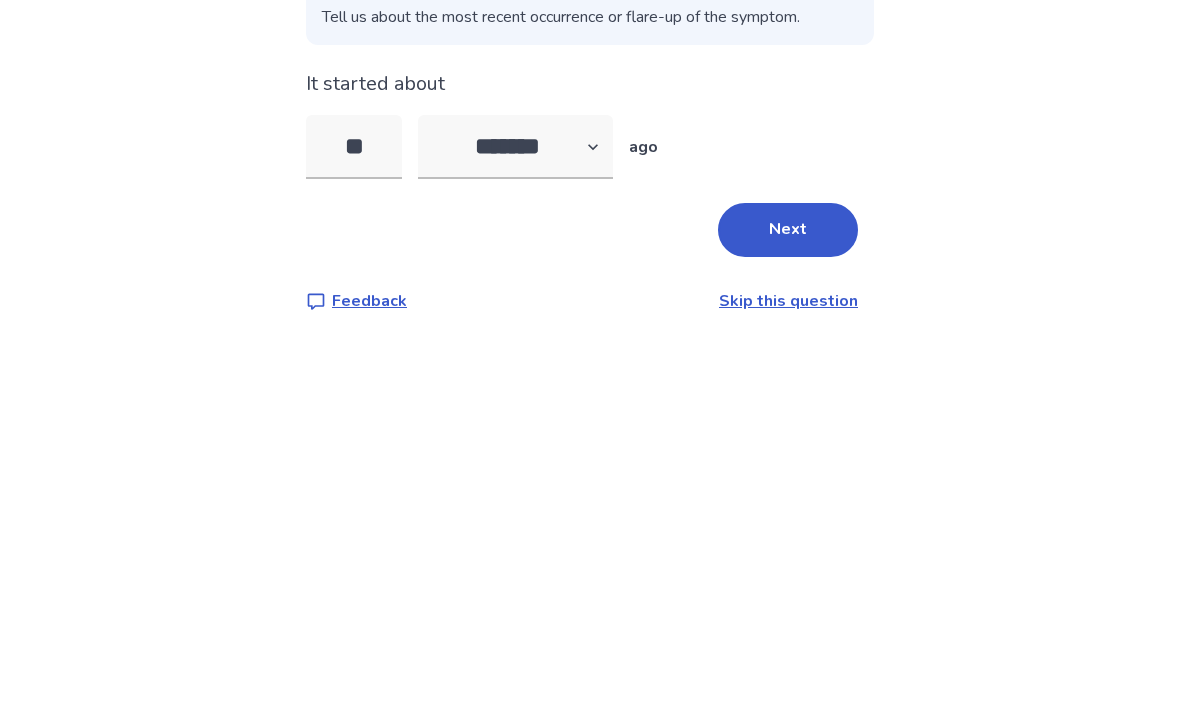 type on "**" 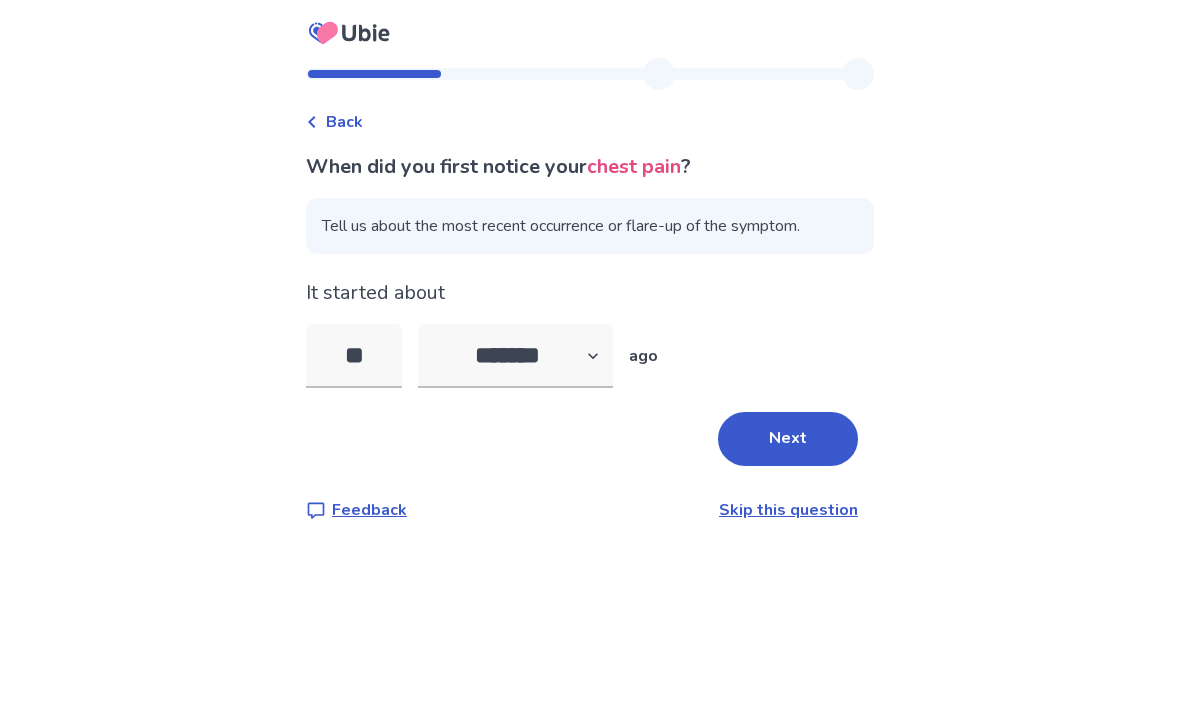 click on "Next" at bounding box center [788, 439] 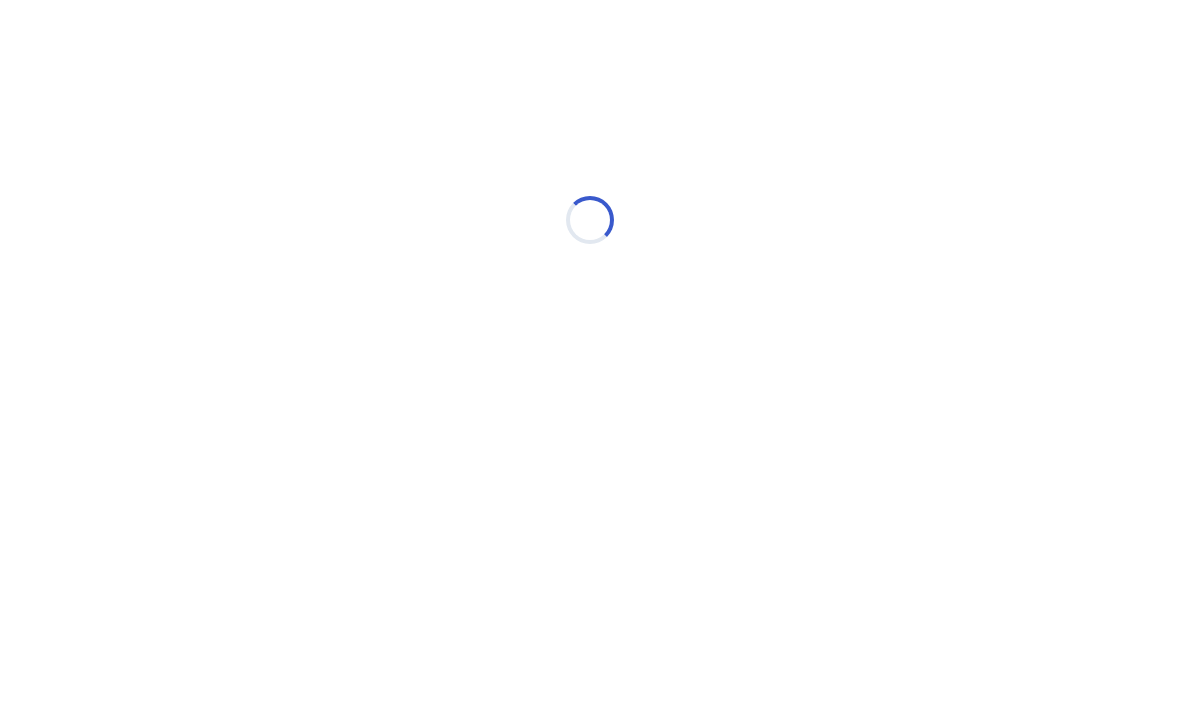select on "*" 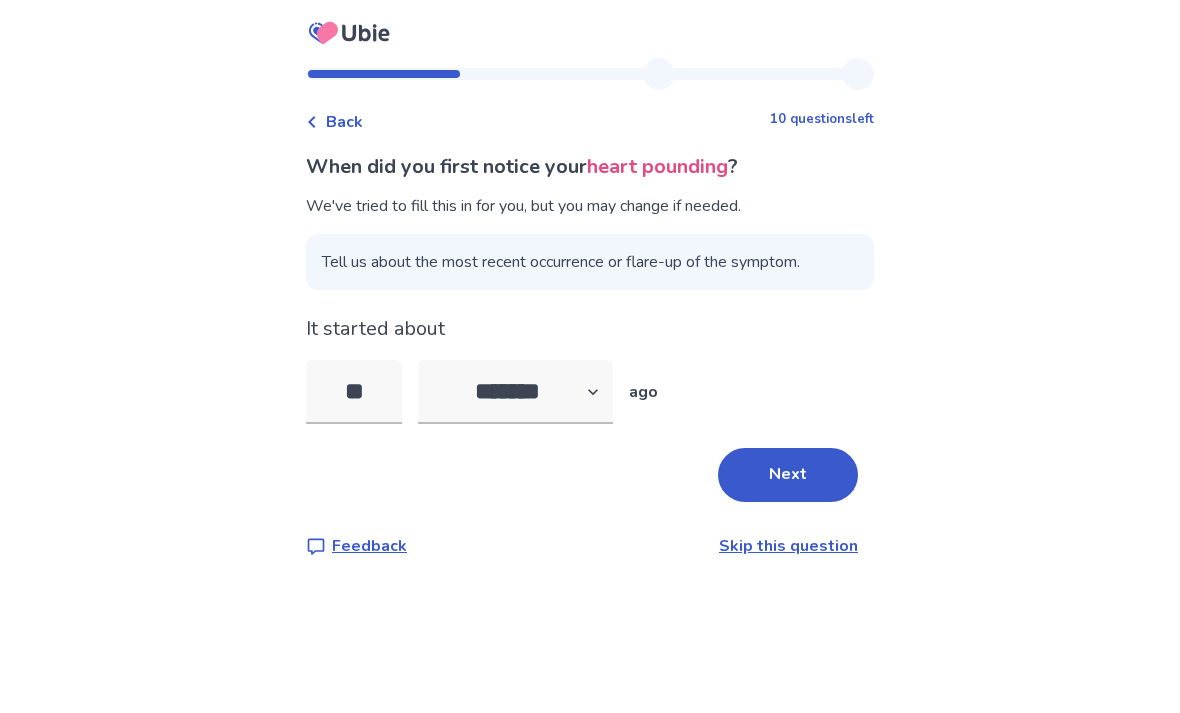 click on "**" at bounding box center (354, 392) 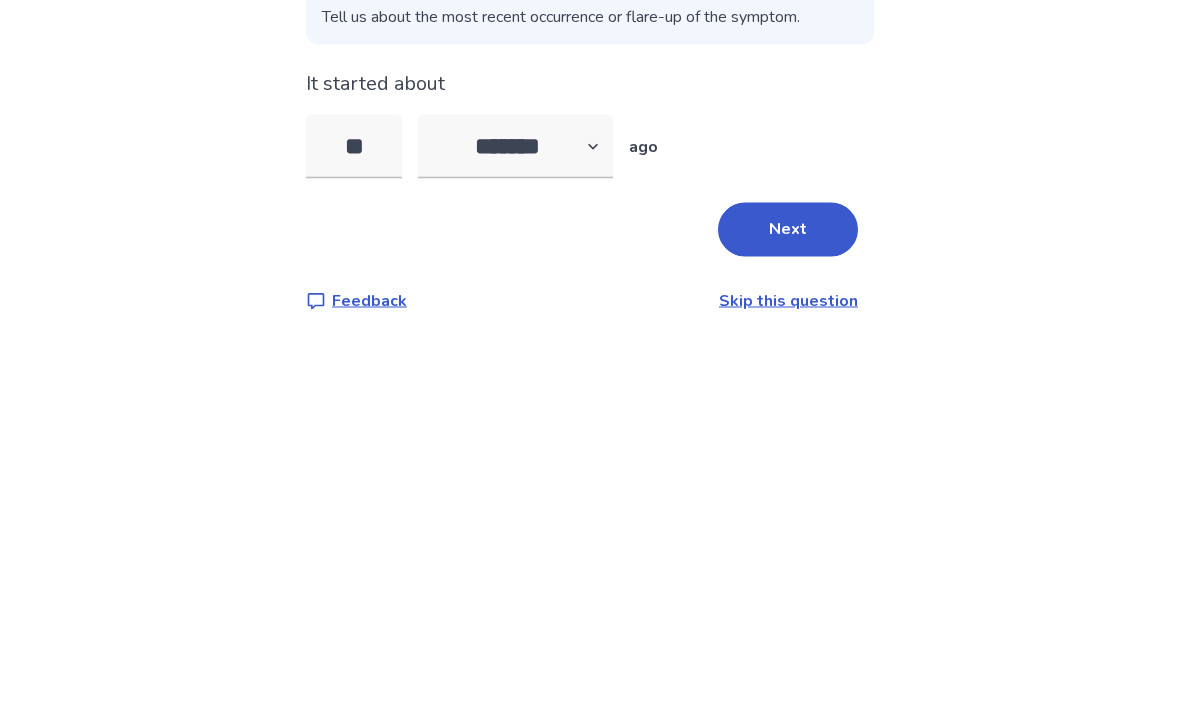 type on "*" 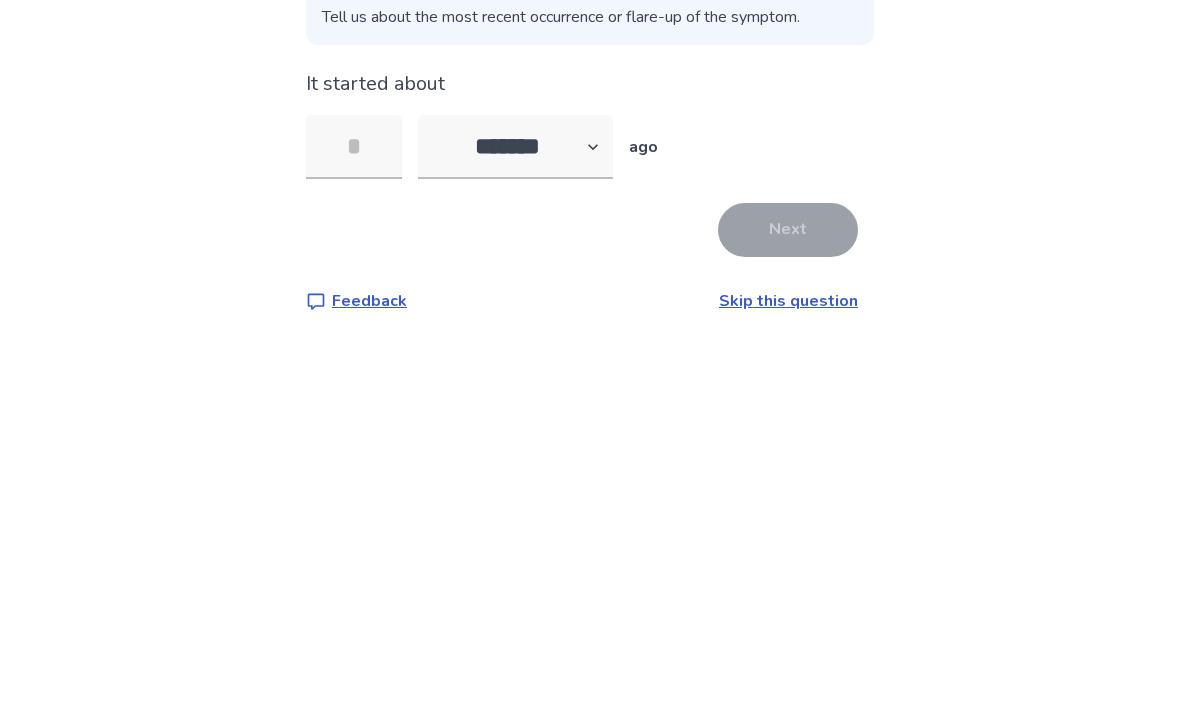 type on "*" 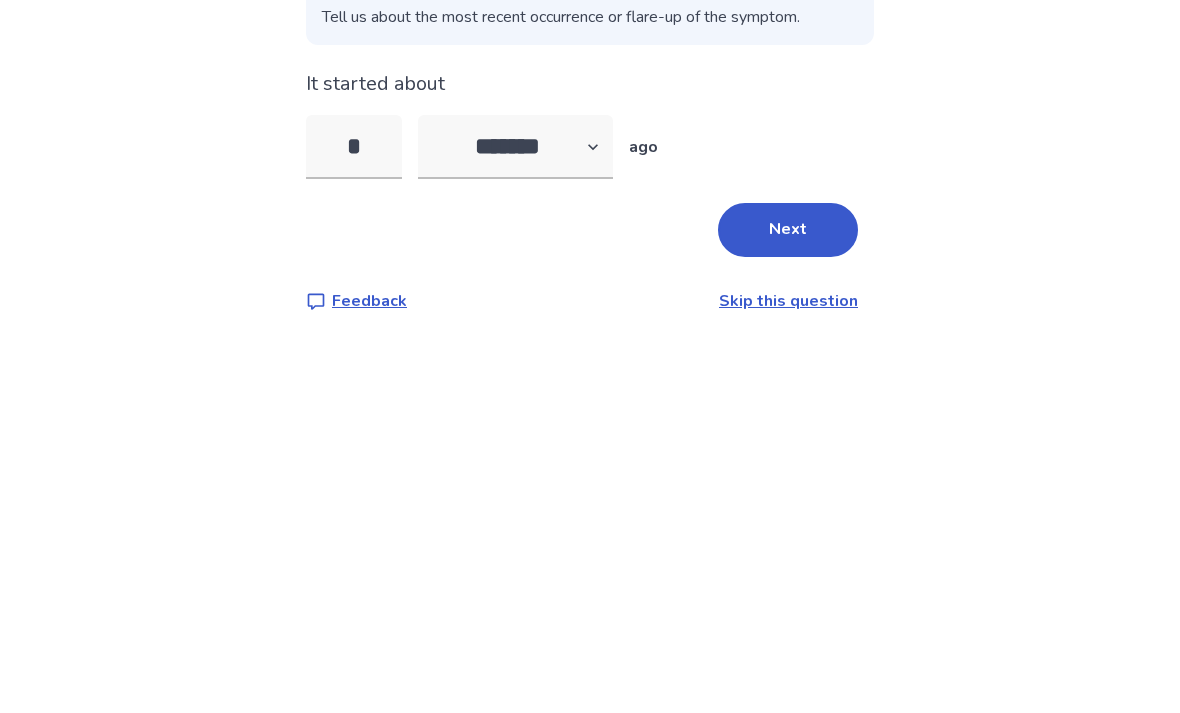 click on "Next" at bounding box center (788, 475) 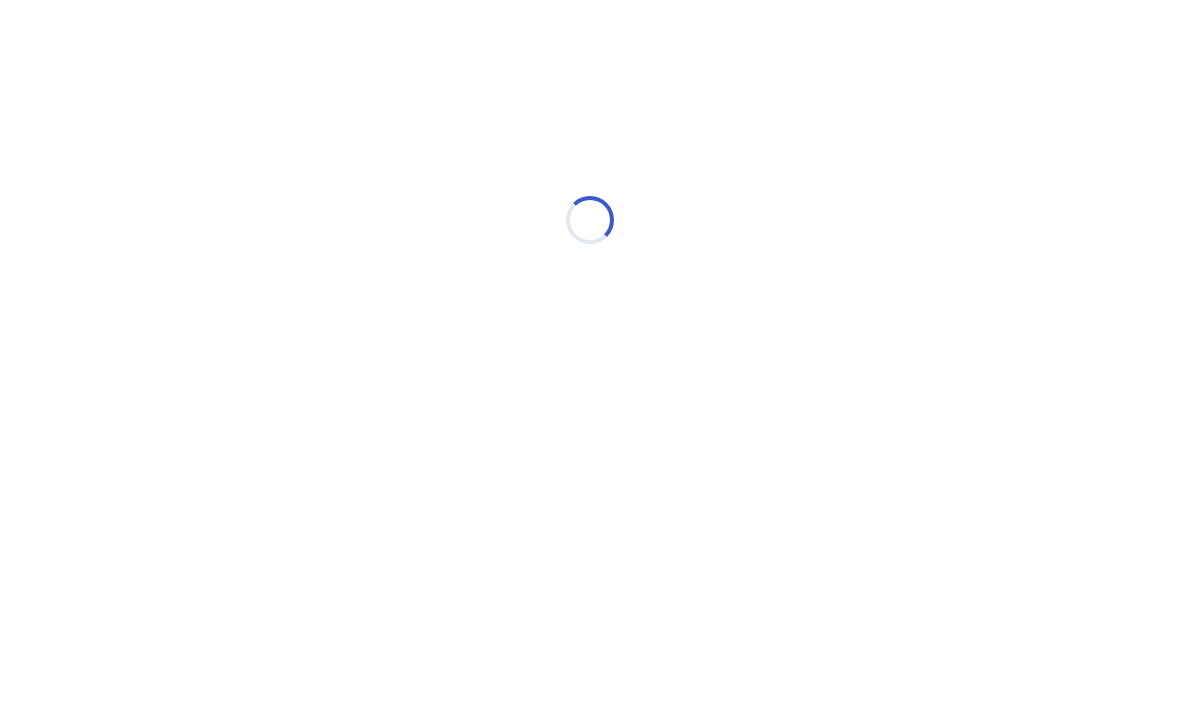 select on "*" 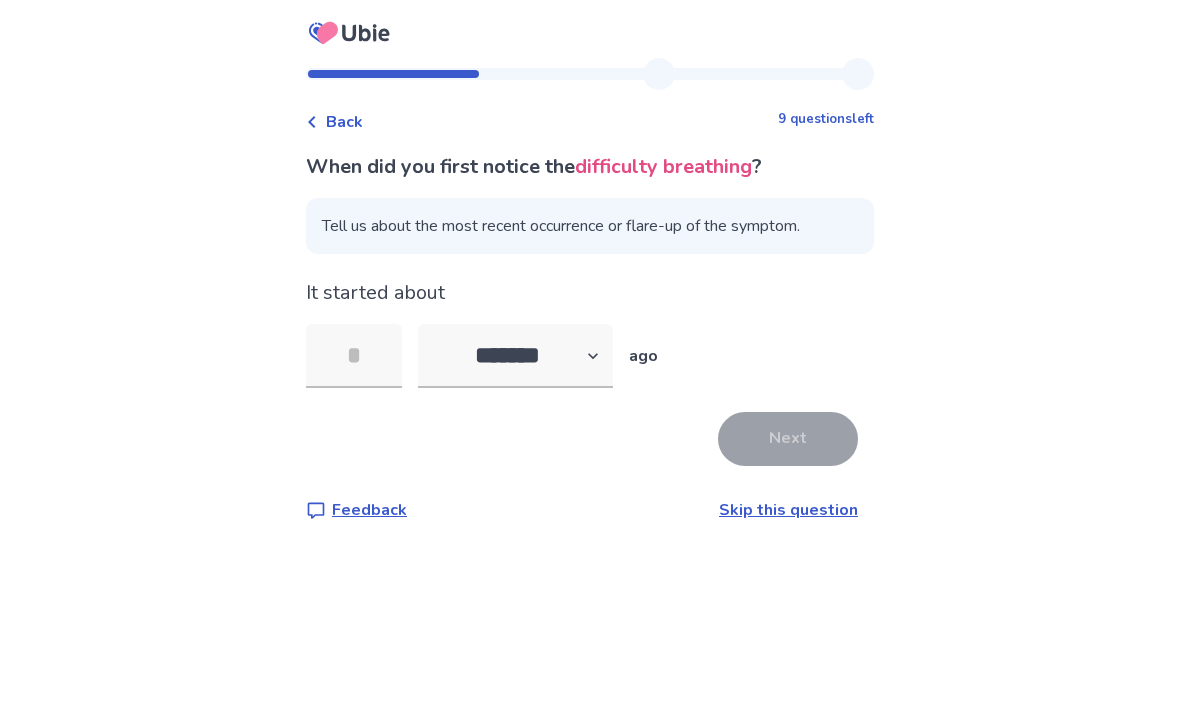 click at bounding box center [354, 356] 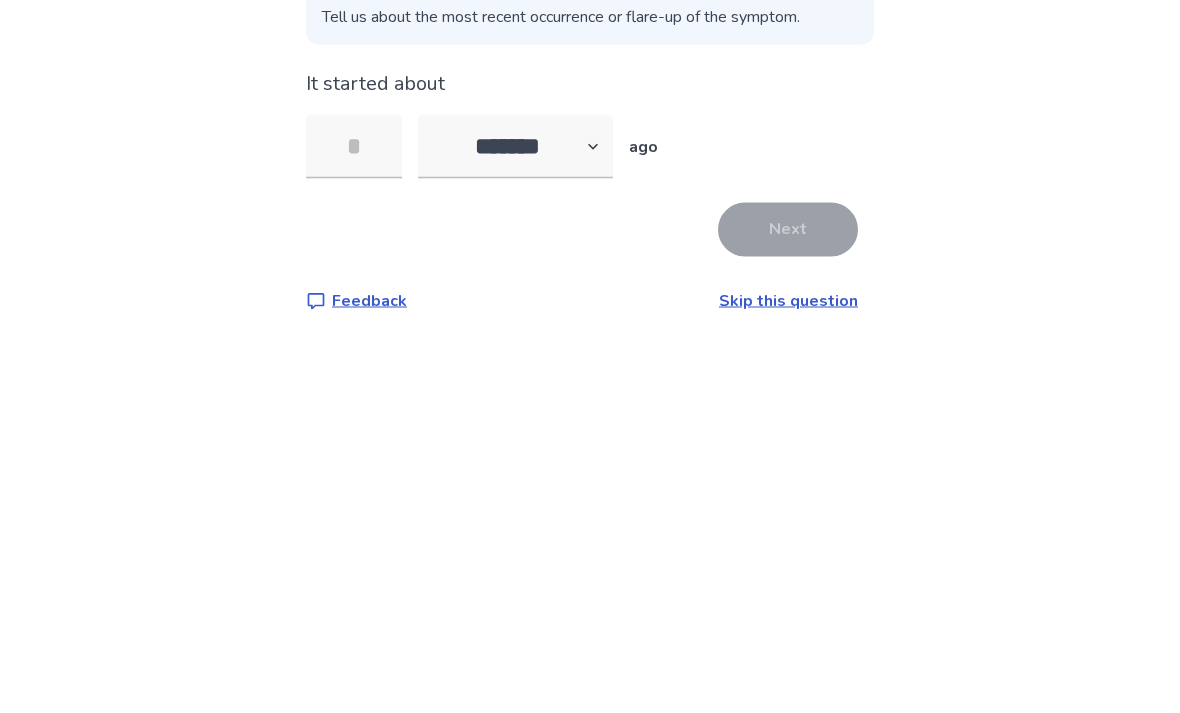 type on "*" 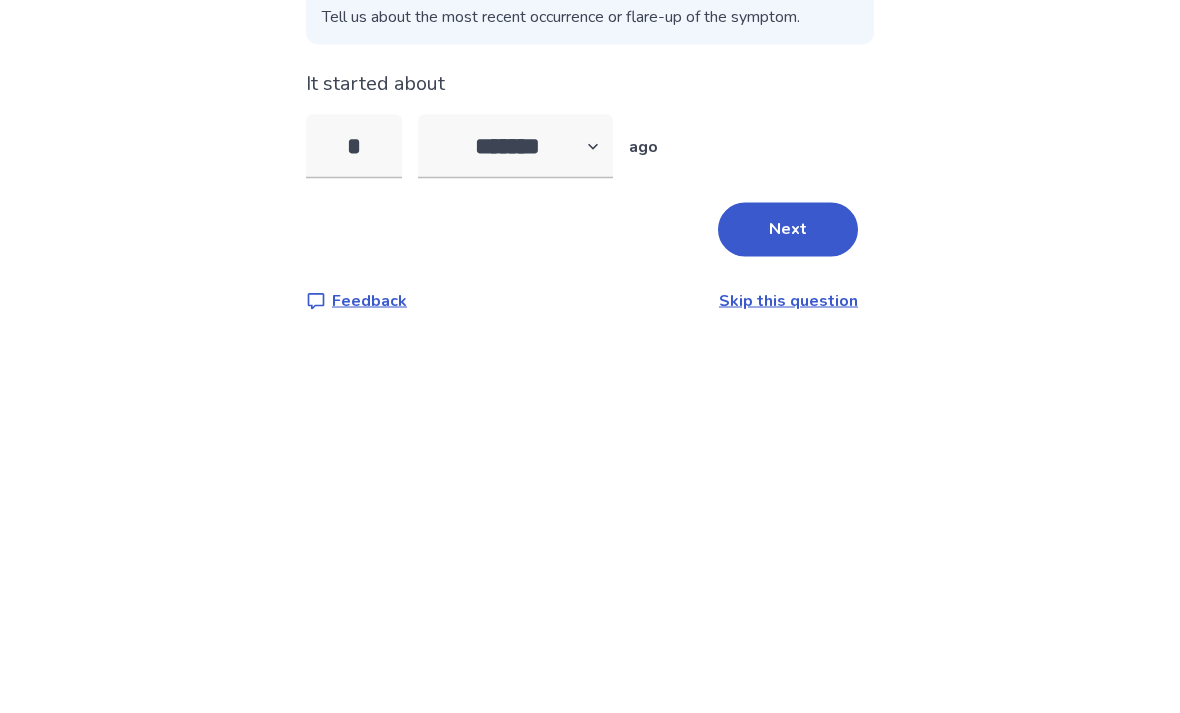 click on "Next" at bounding box center [788, 439] 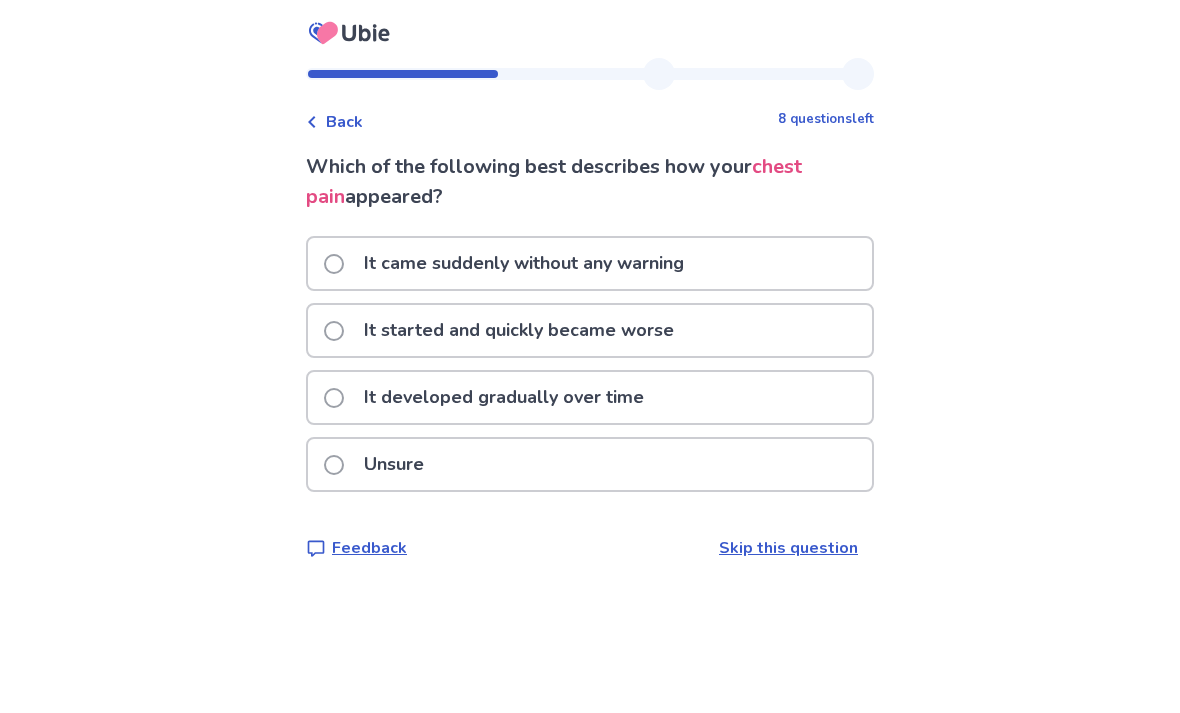click on "It came suddenly without any warning" at bounding box center [590, 263] 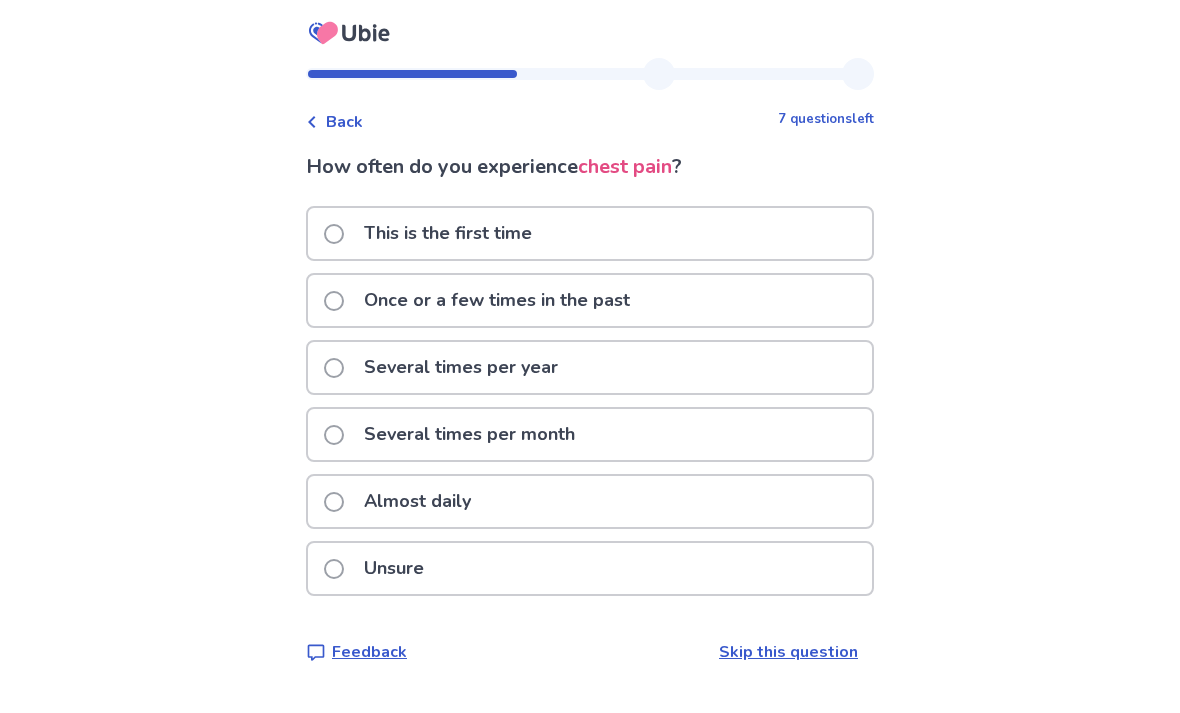 click on "Once or a few times in the past" at bounding box center (590, 300) 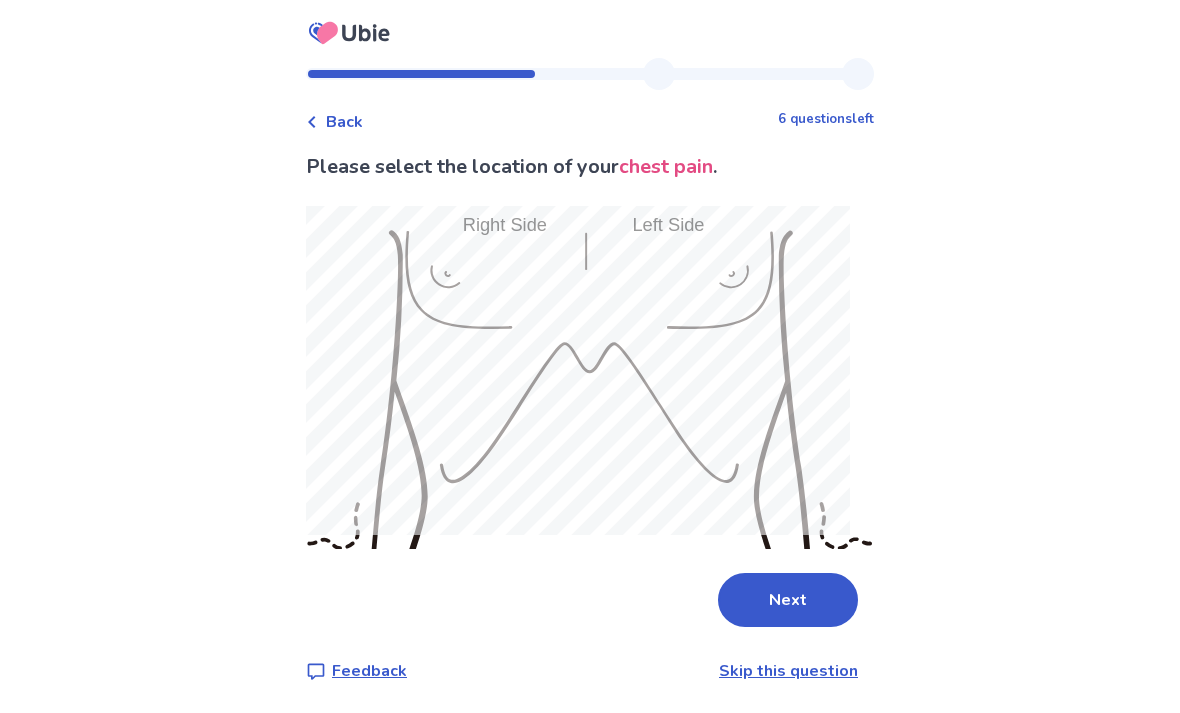 click on "Next" at bounding box center (788, 600) 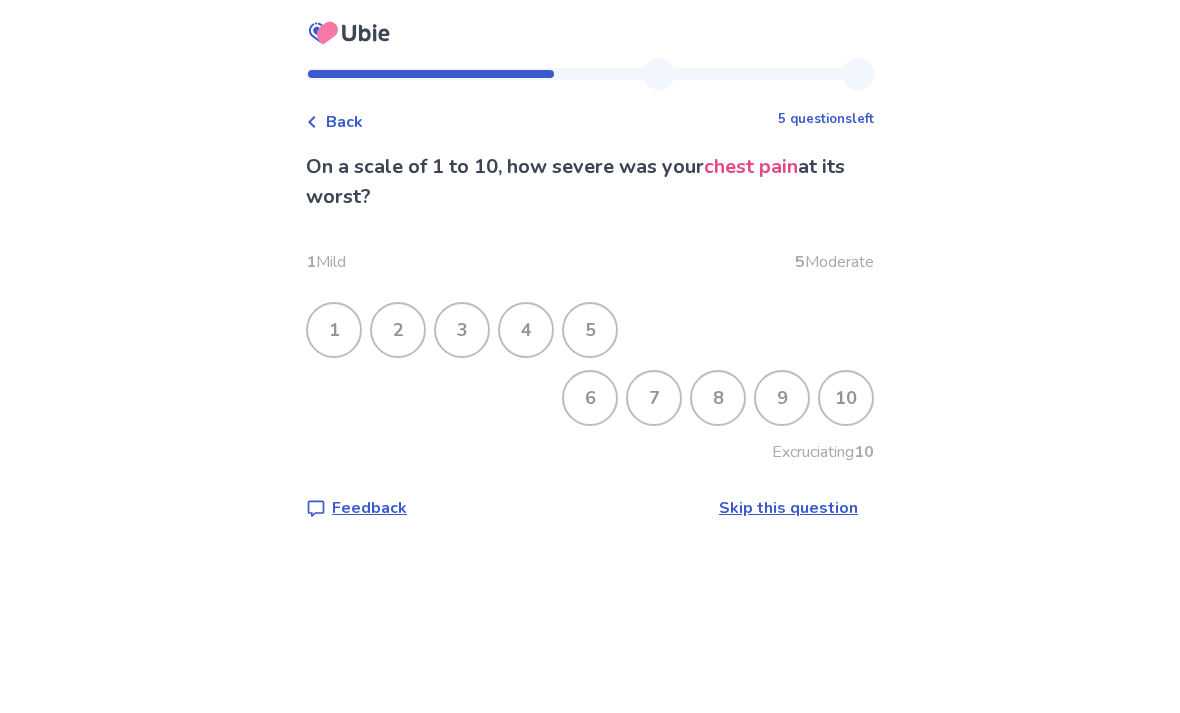 click on "9" at bounding box center [782, 398] 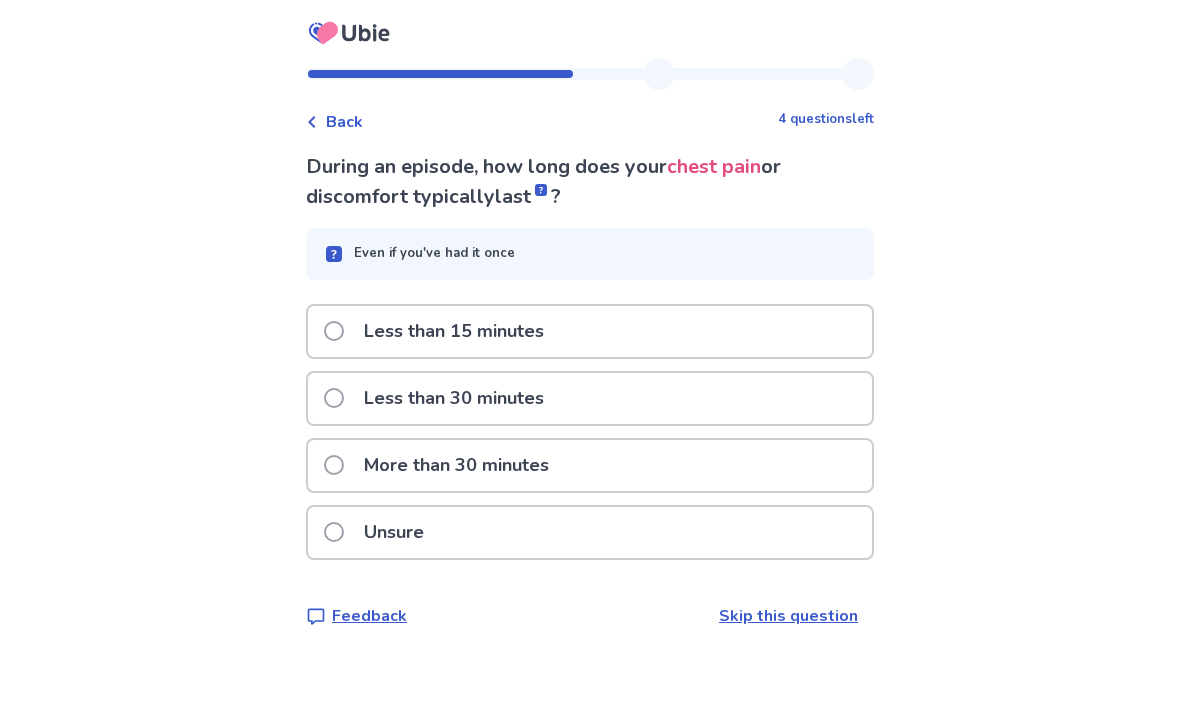 click on "Unsure" at bounding box center [590, 532] 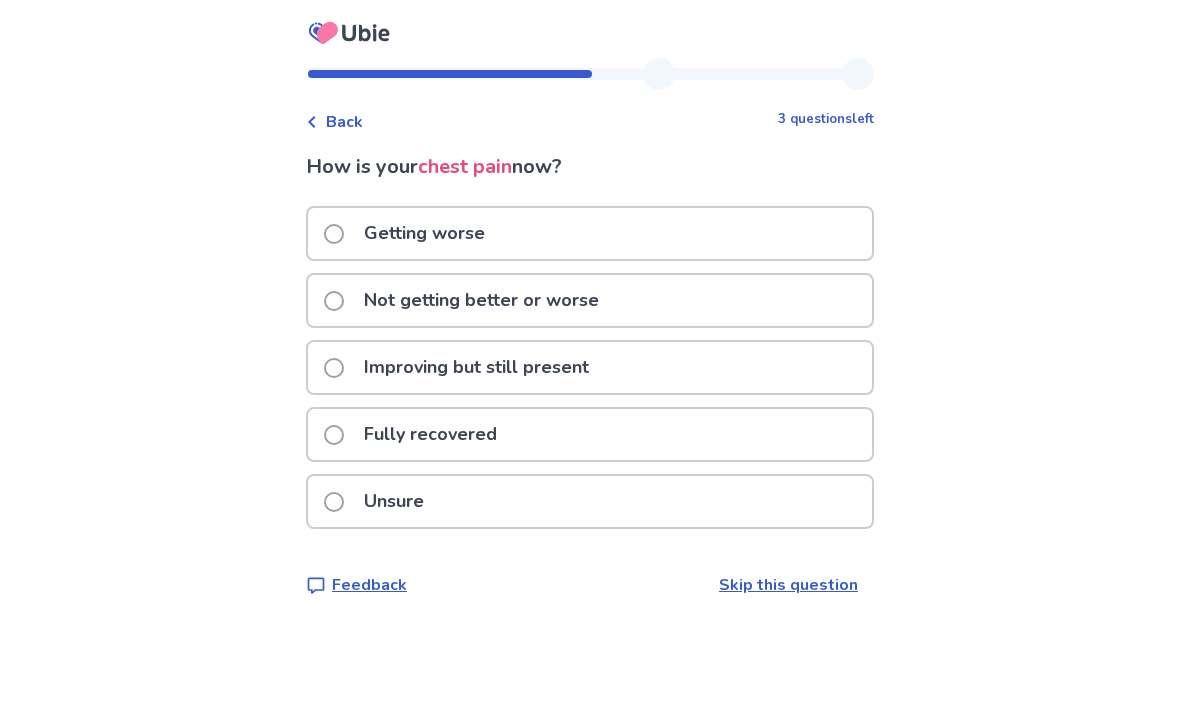 click on "Fully recovered" at bounding box center [590, 434] 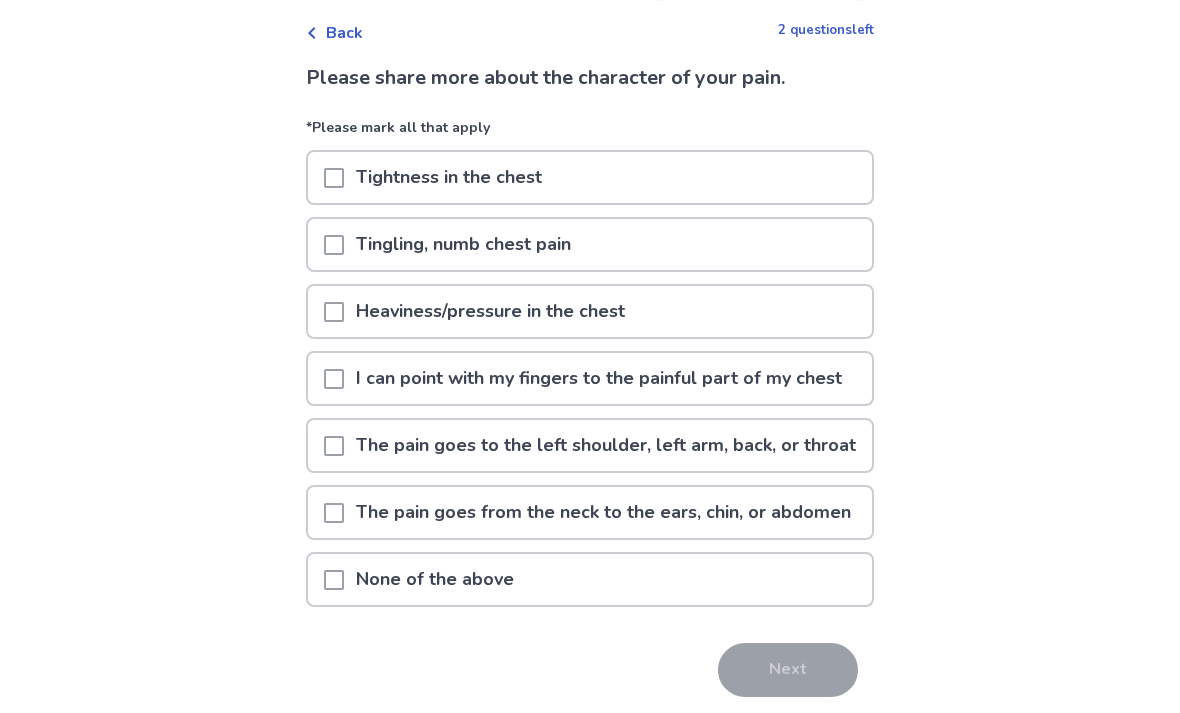 scroll, scrollTop: 89, scrollLeft: 0, axis: vertical 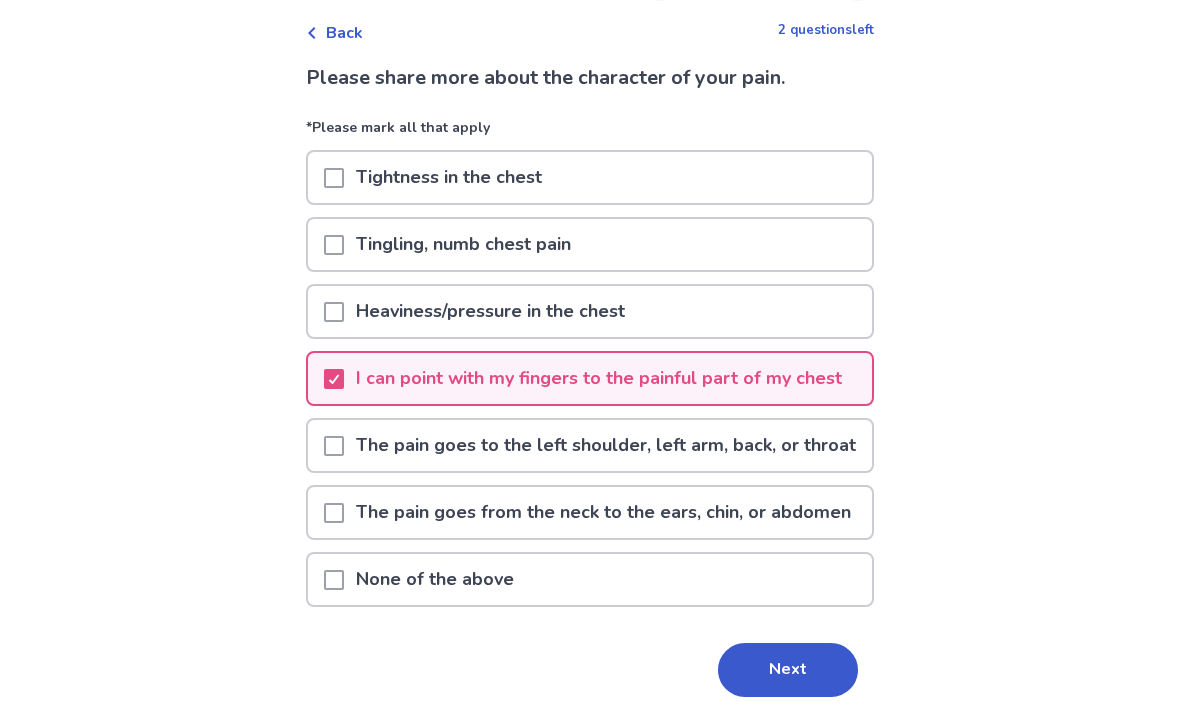click on "Next" at bounding box center [788, 670] 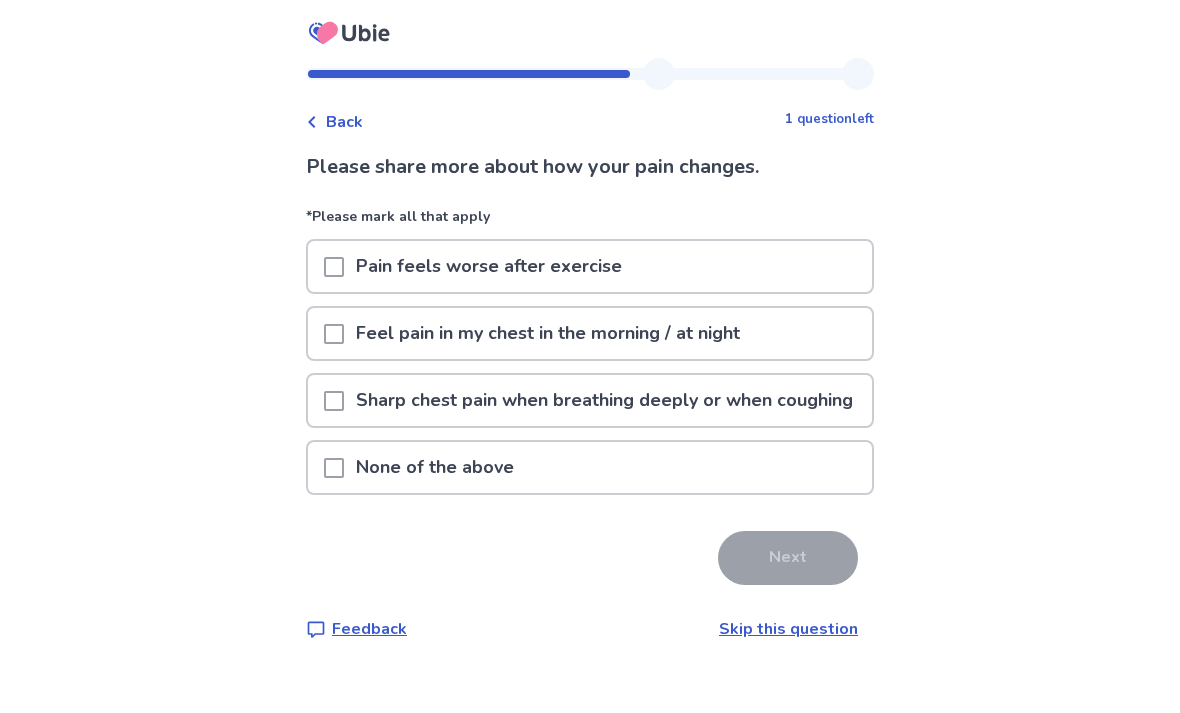 click on "None of the above" at bounding box center (590, 467) 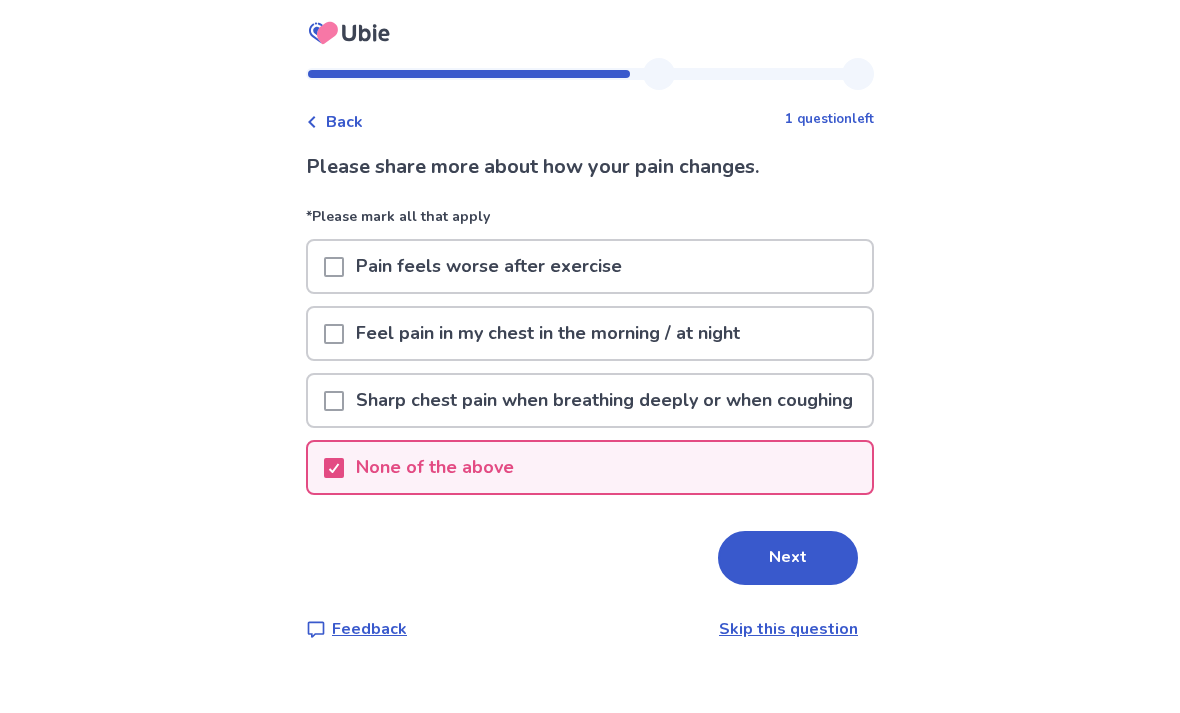 click on "Next" at bounding box center [788, 558] 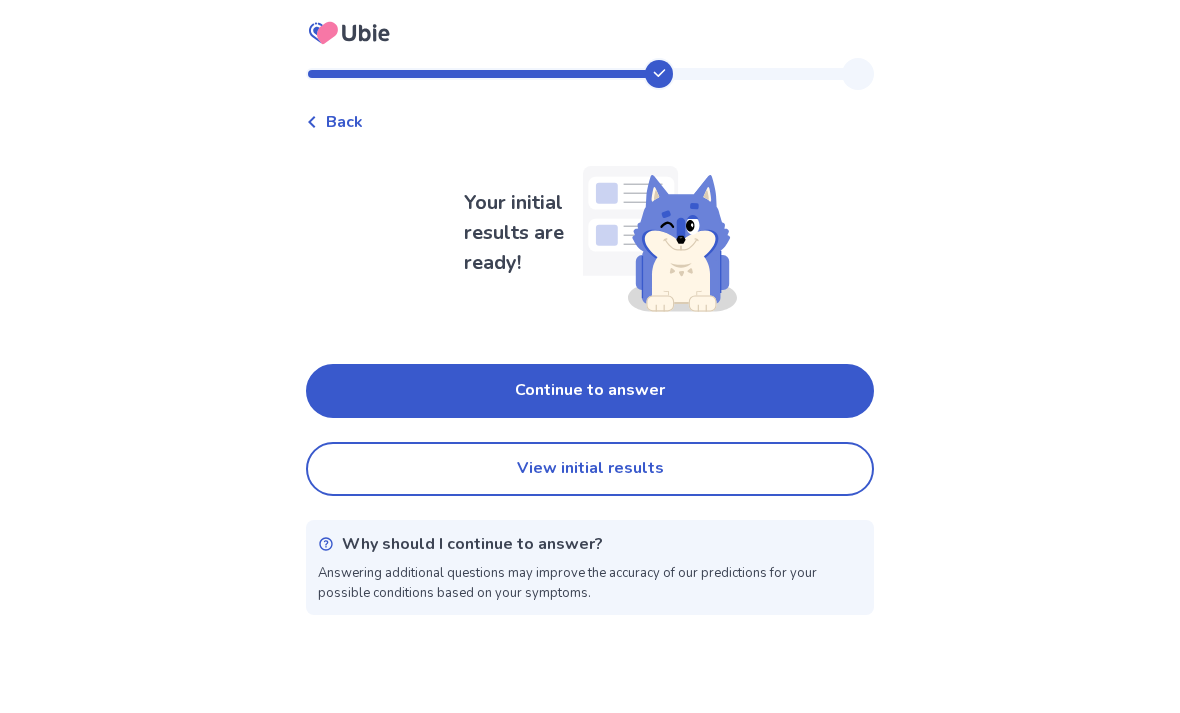 click on "Continue to answer" at bounding box center (590, 391) 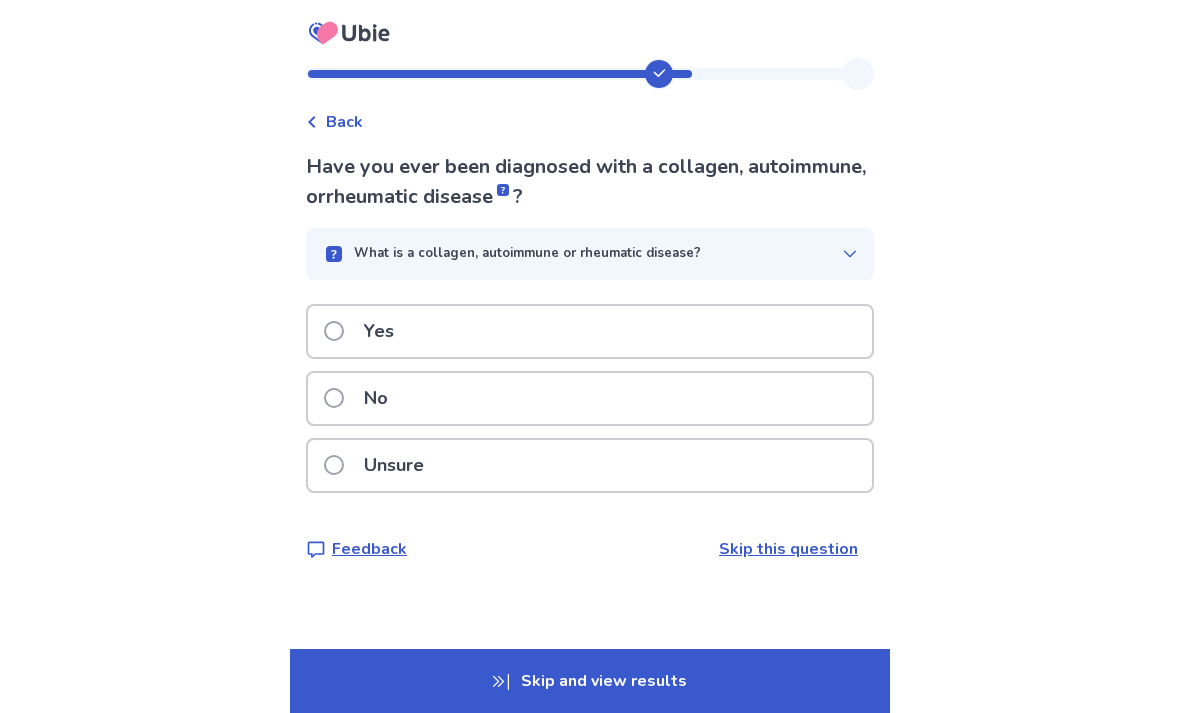 click on "No" at bounding box center (590, 398) 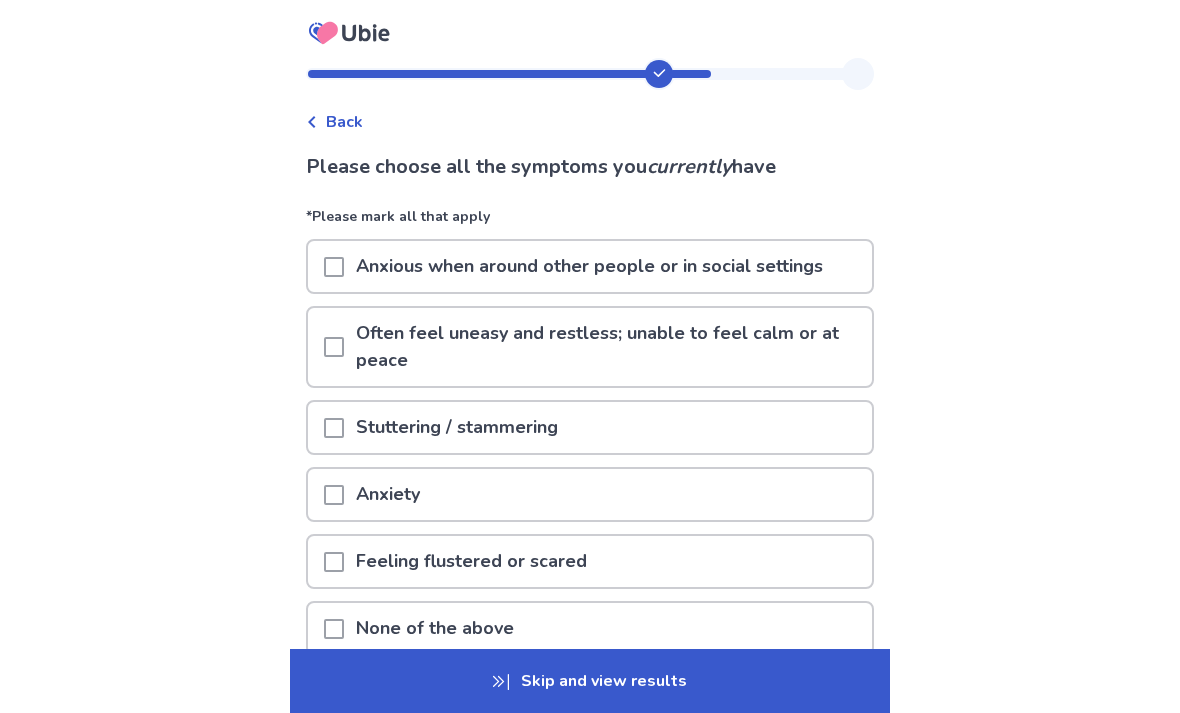 click on "Stuttering / stammering" at bounding box center [590, 427] 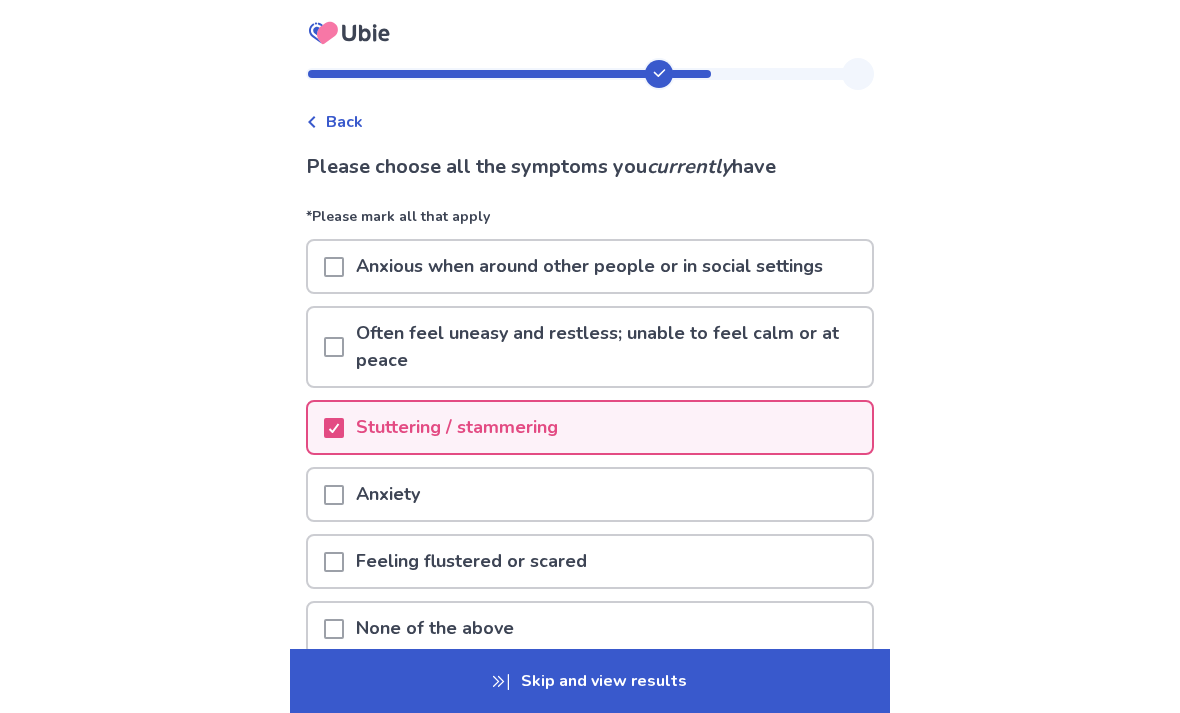 click on "Anxiety" at bounding box center (590, 494) 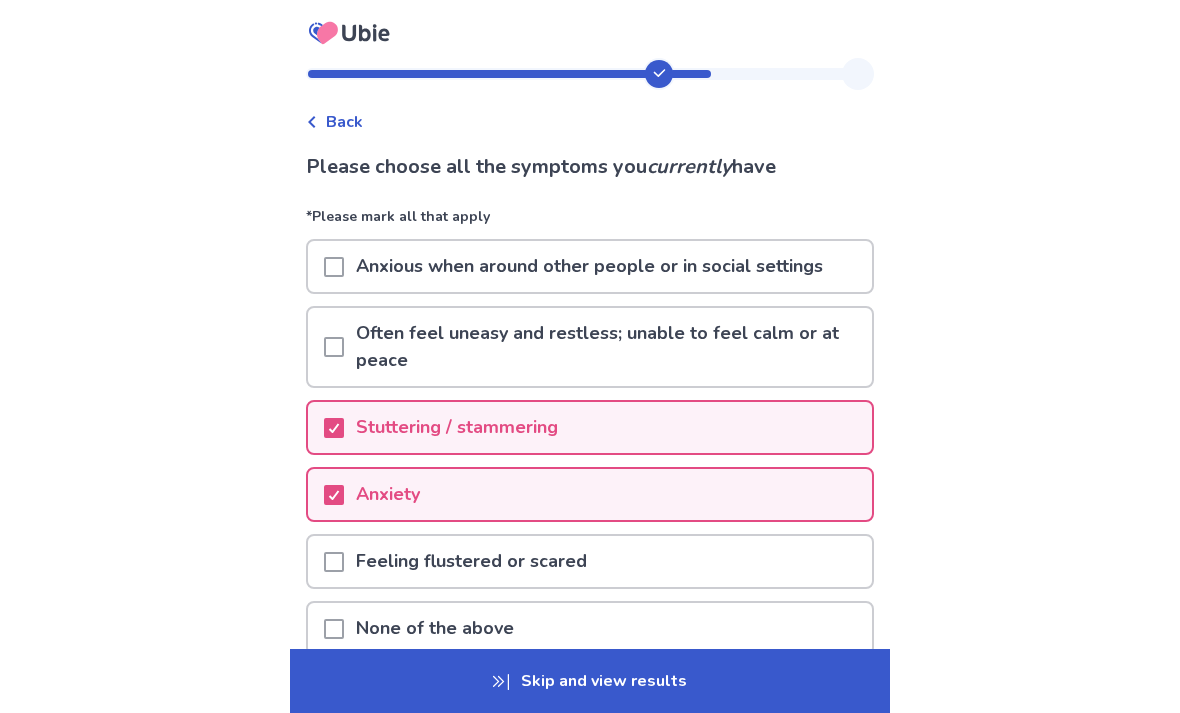 click on "Feeling flustered or scared" at bounding box center [590, 561] 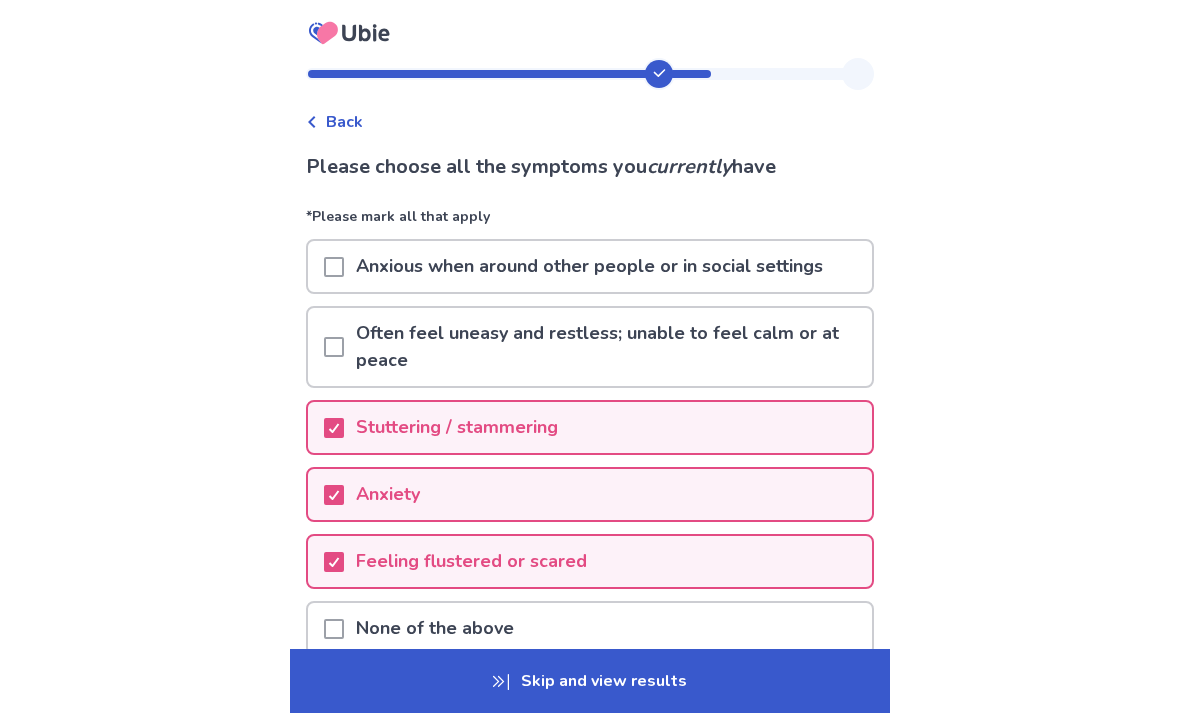 click on "Often feel uneasy and restless; unable to feel calm or at peace" at bounding box center (608, 347) 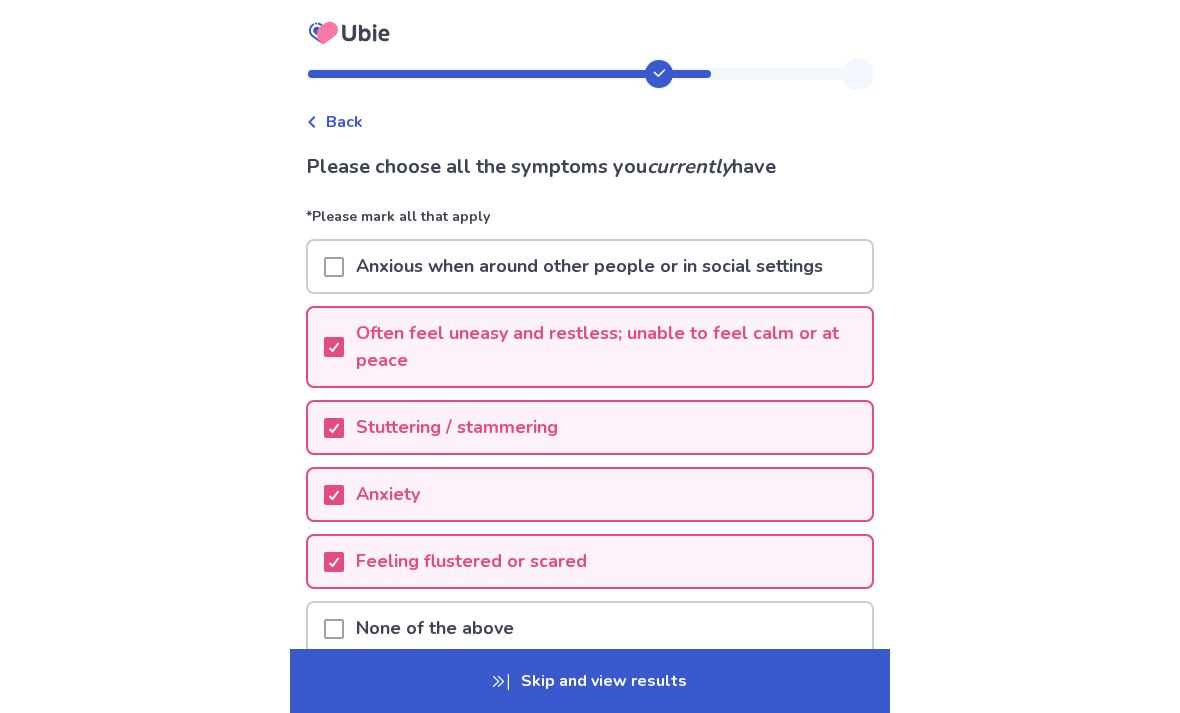 click on "Anxious when around other people or in social settings" at bounding box center (590, 266) 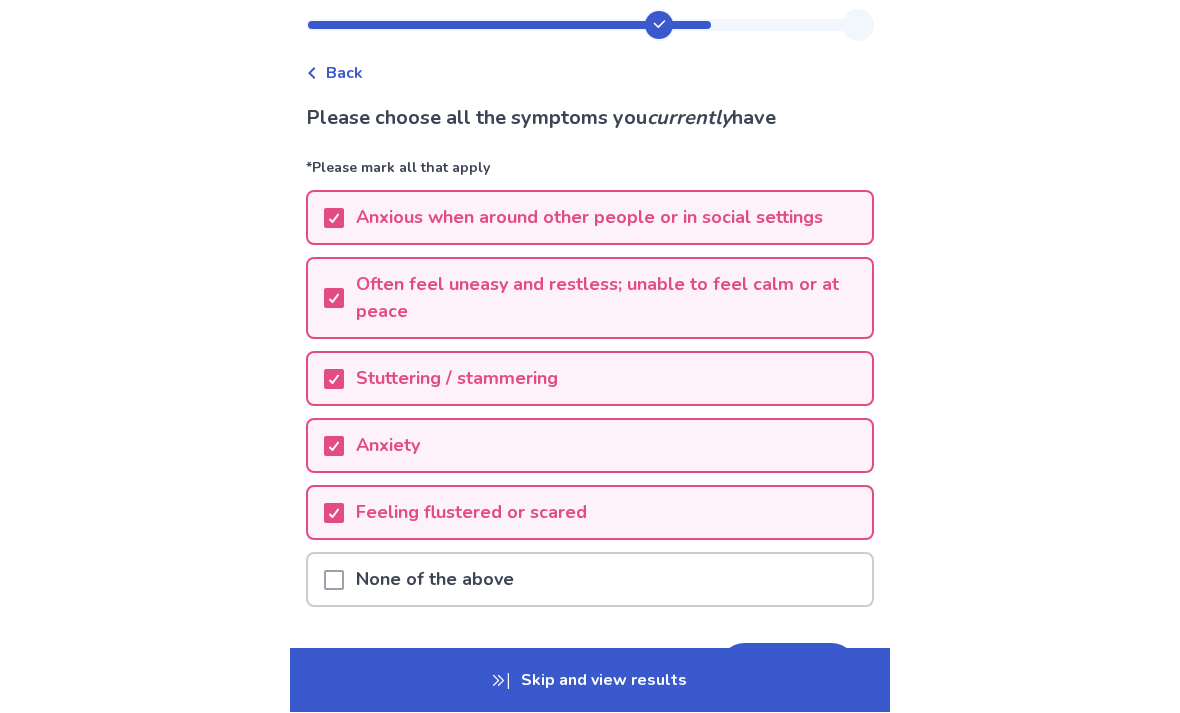 scroll, scrollTop: 57, scrollLeft: 0, axis: vertical 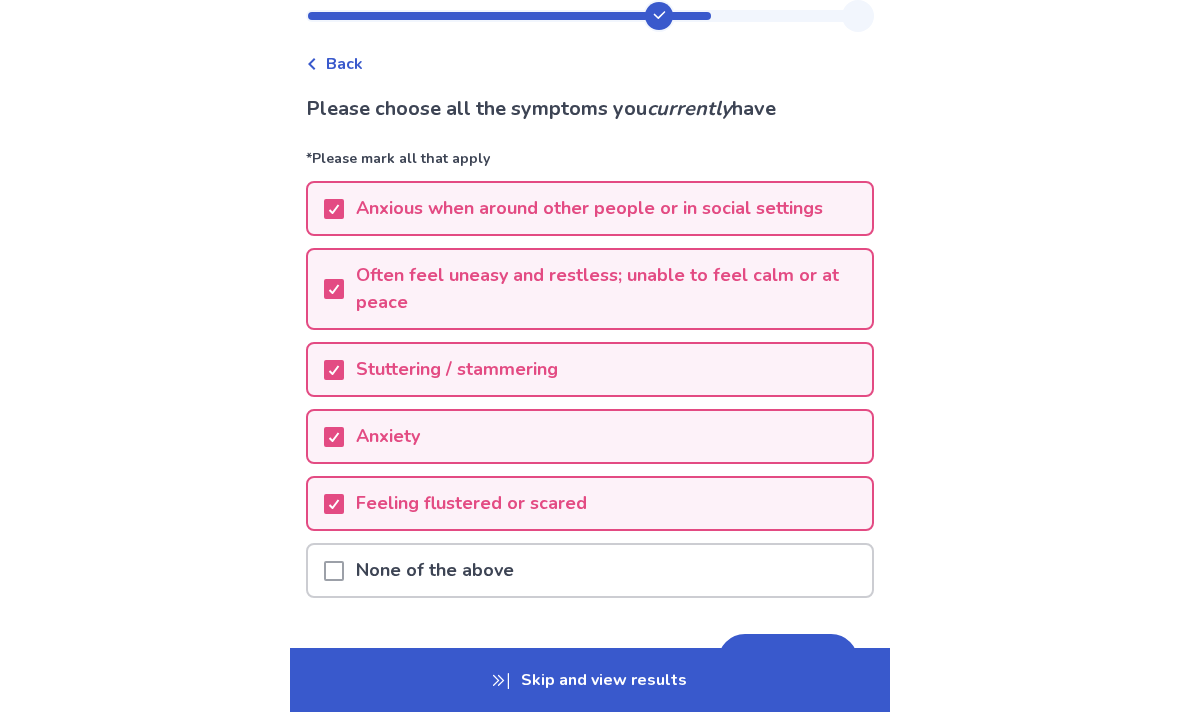 click on "Next" at bounding box center [788, 662] 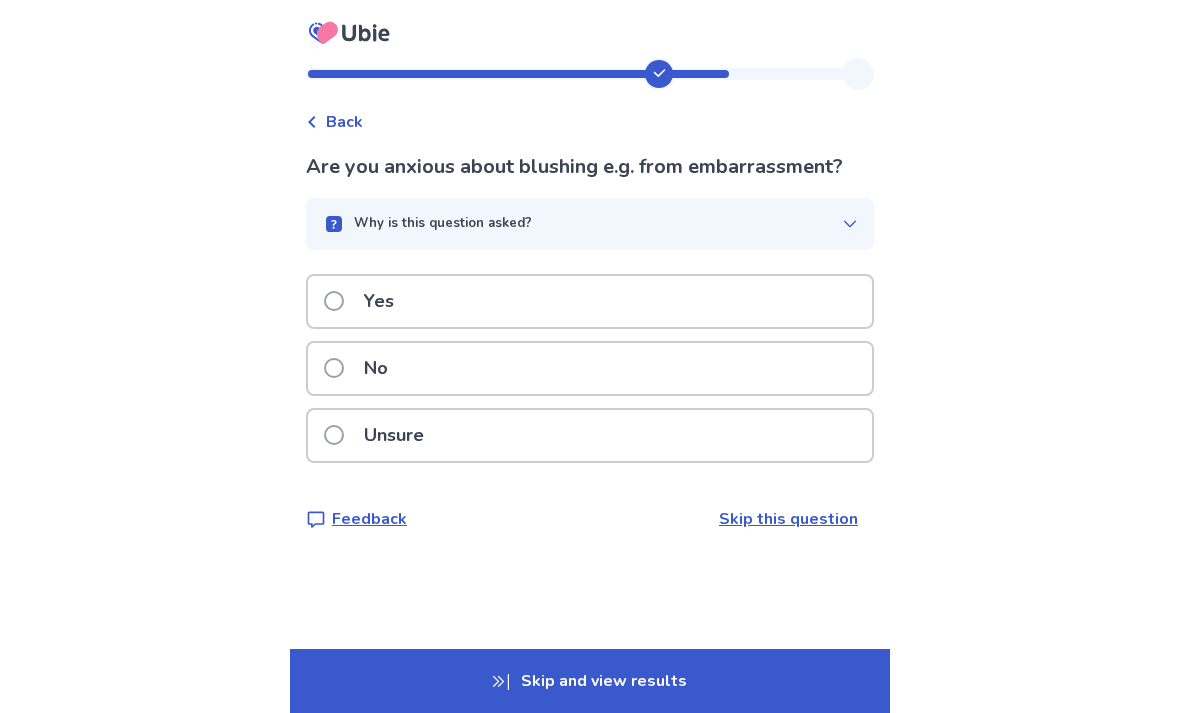 click on "Yes" at bounding box center [590, 301] 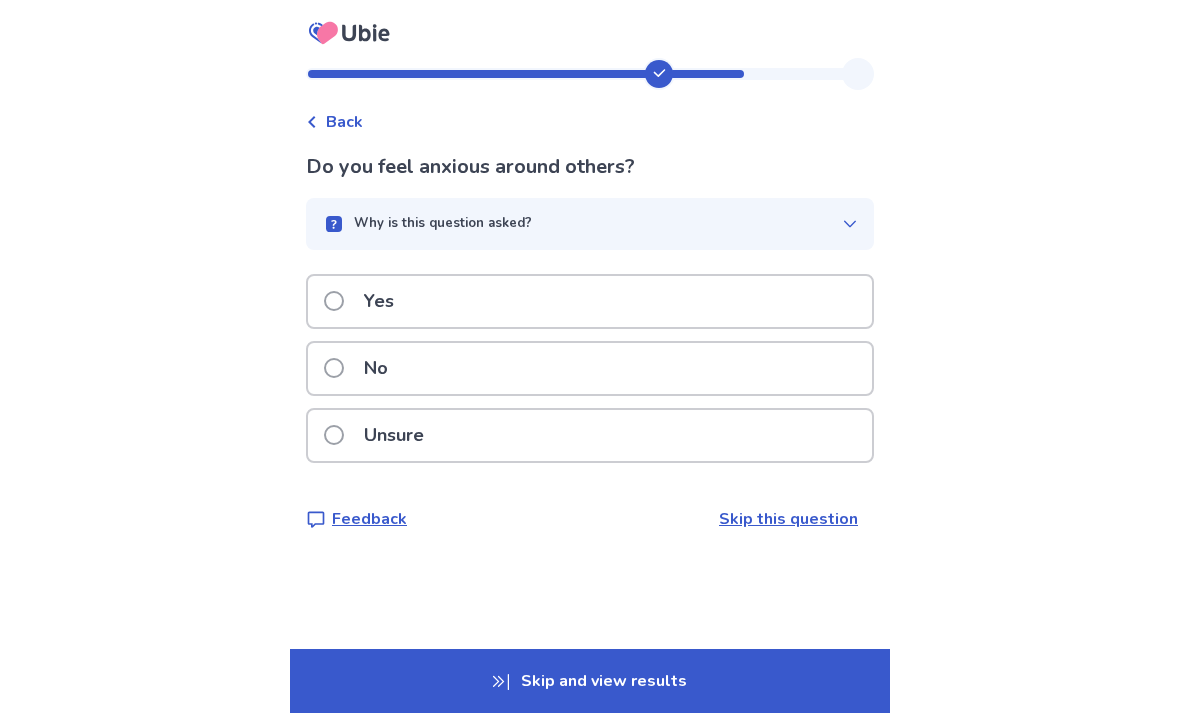 click on "Yes" at bounding box center [590, 301] 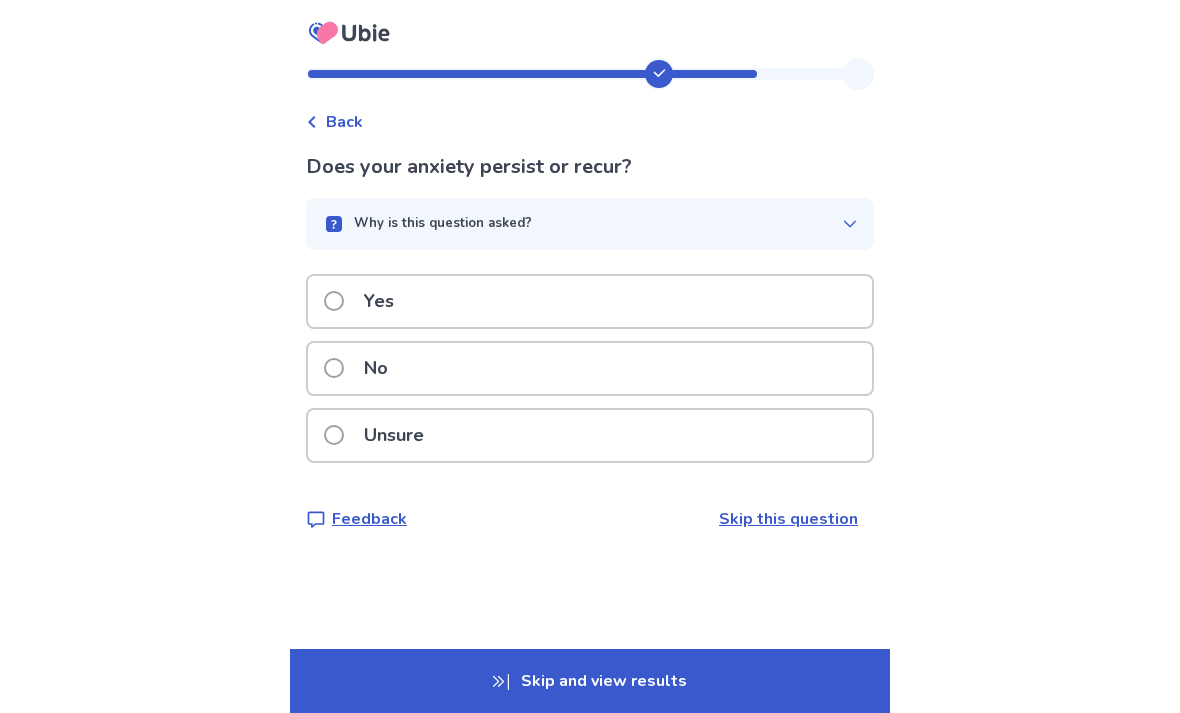 click on "Yes" at bounding box center [590, 301] 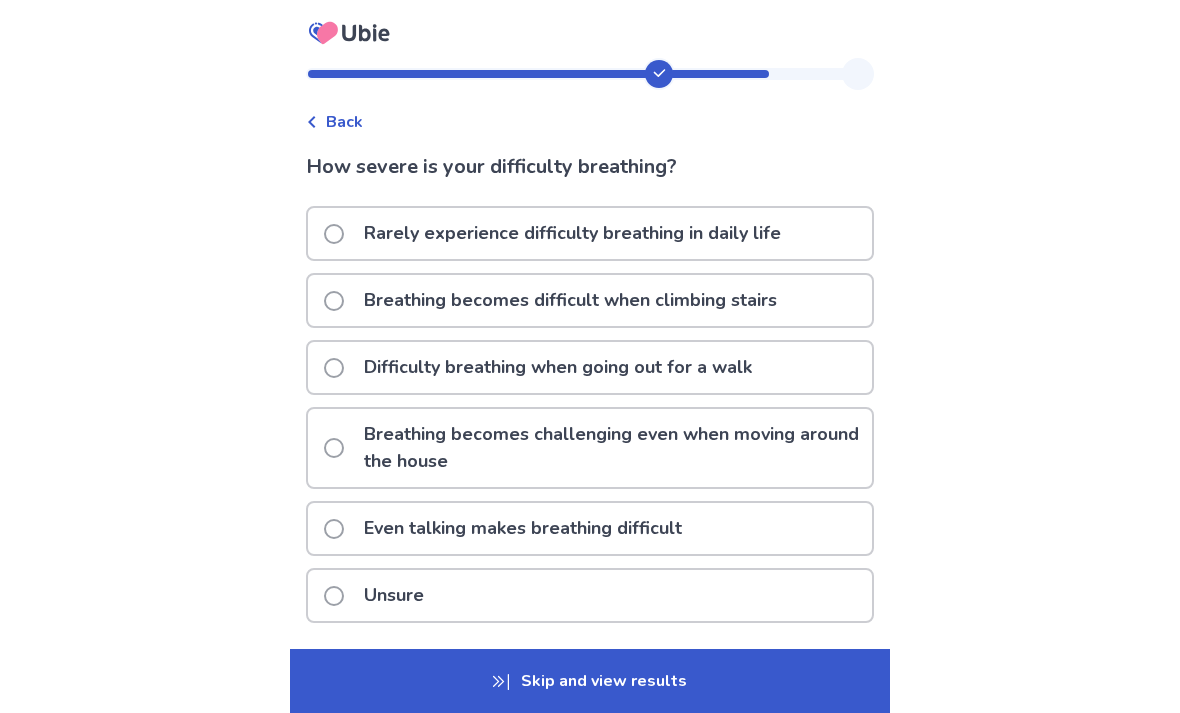 click on "Rarely experience difficulty breathing in daily life" at bounding box center (590, 233) 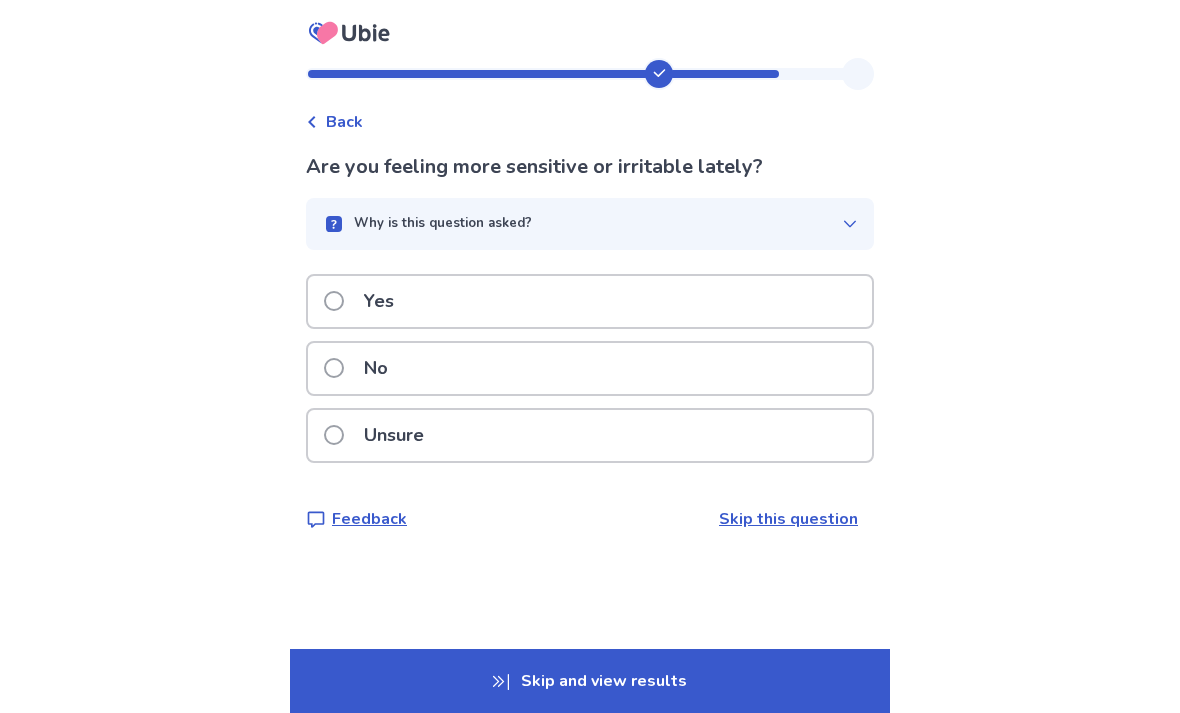 click on "Yes" at bounding box center [590, 301] 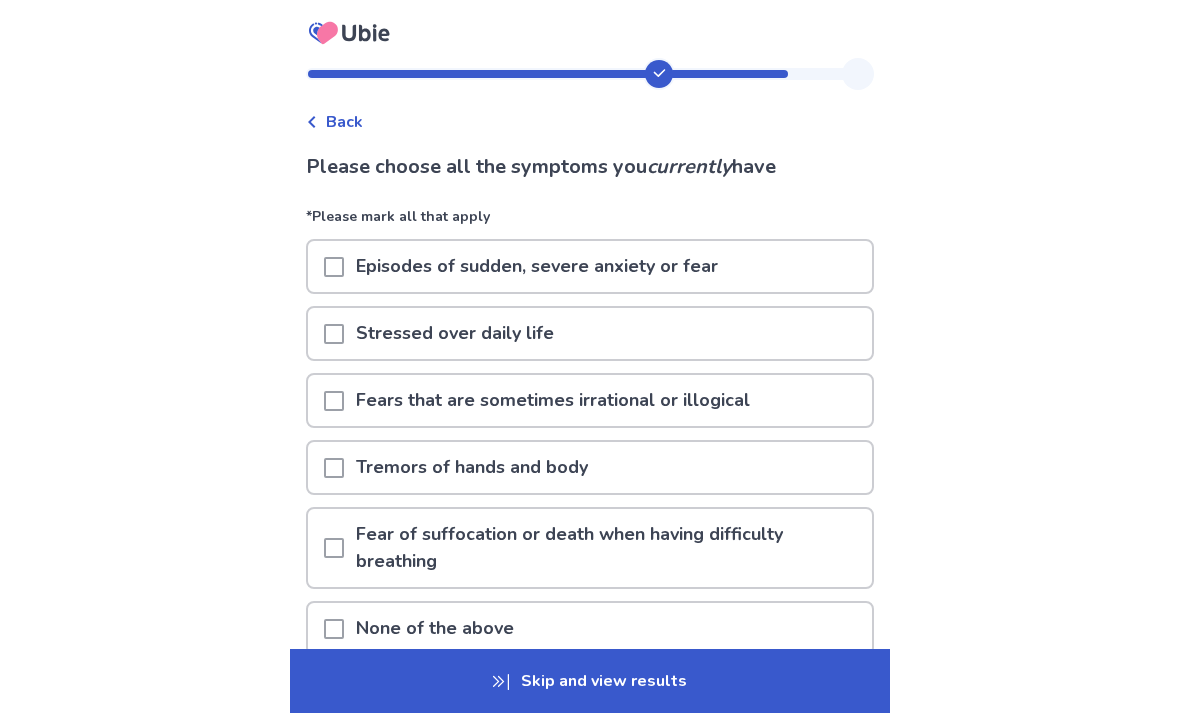 click on "Episodes of sudden, severe anxiety or fear" at bounding box center (590, 266) 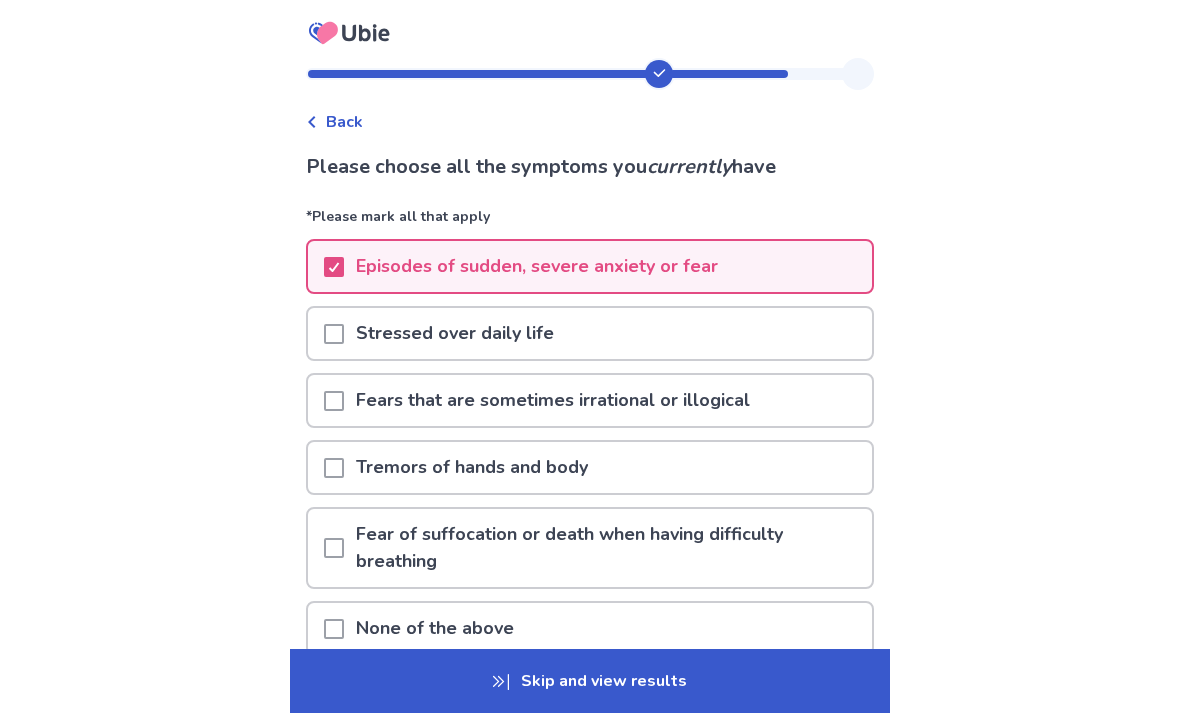 click on "Stressed over daily life" at bounding box center (590, 333) 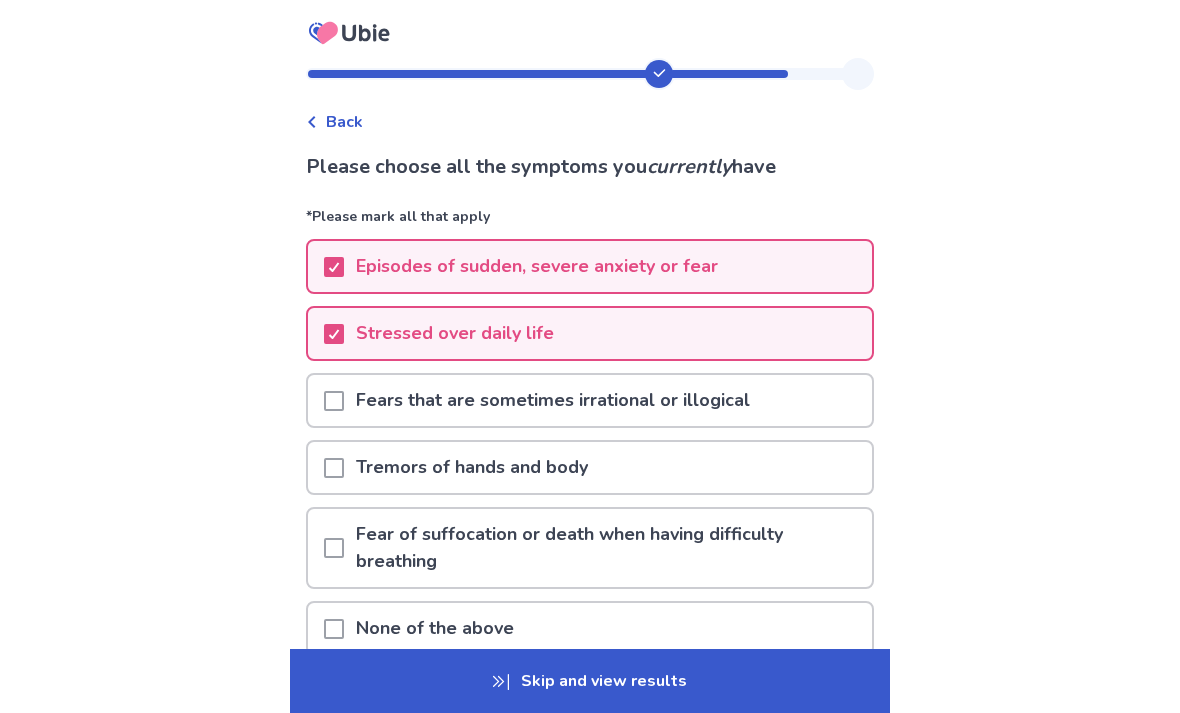 click on "Fears that are sometimes irrational or illogical" at bounding box center [590, 400] 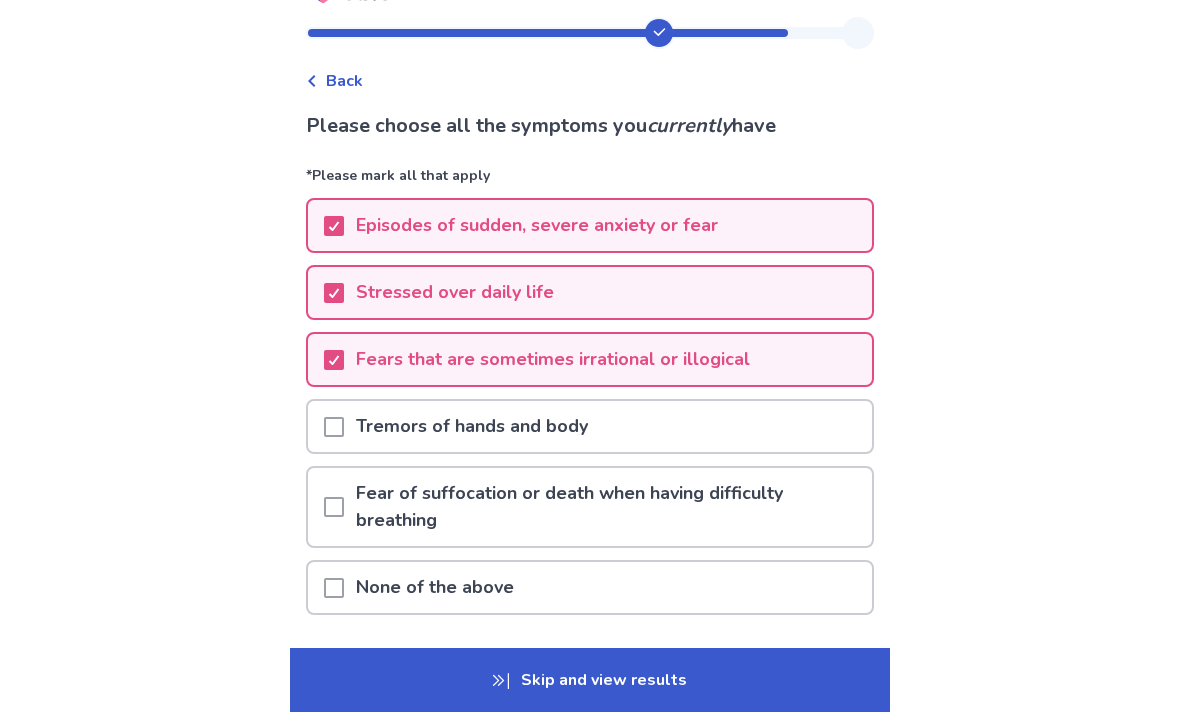 scroll, scrollTop: 41, scrollLeft: 0, axis: vertical 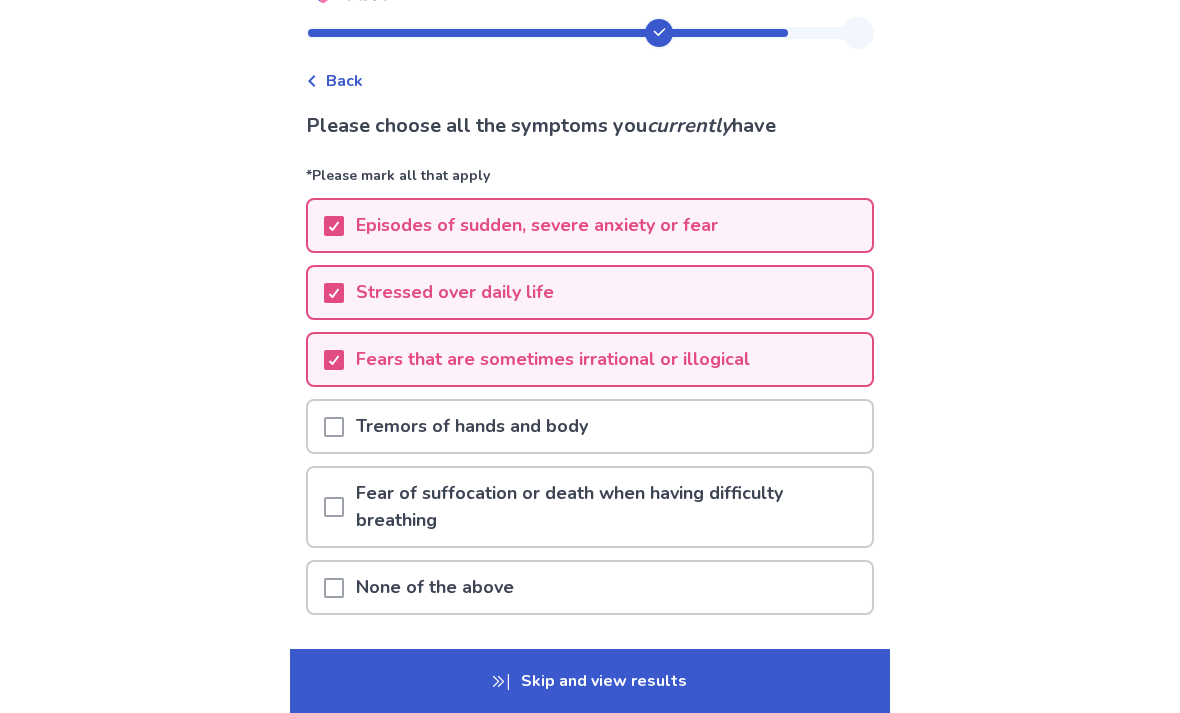 click on "Next" at bounding box center (788, 678) 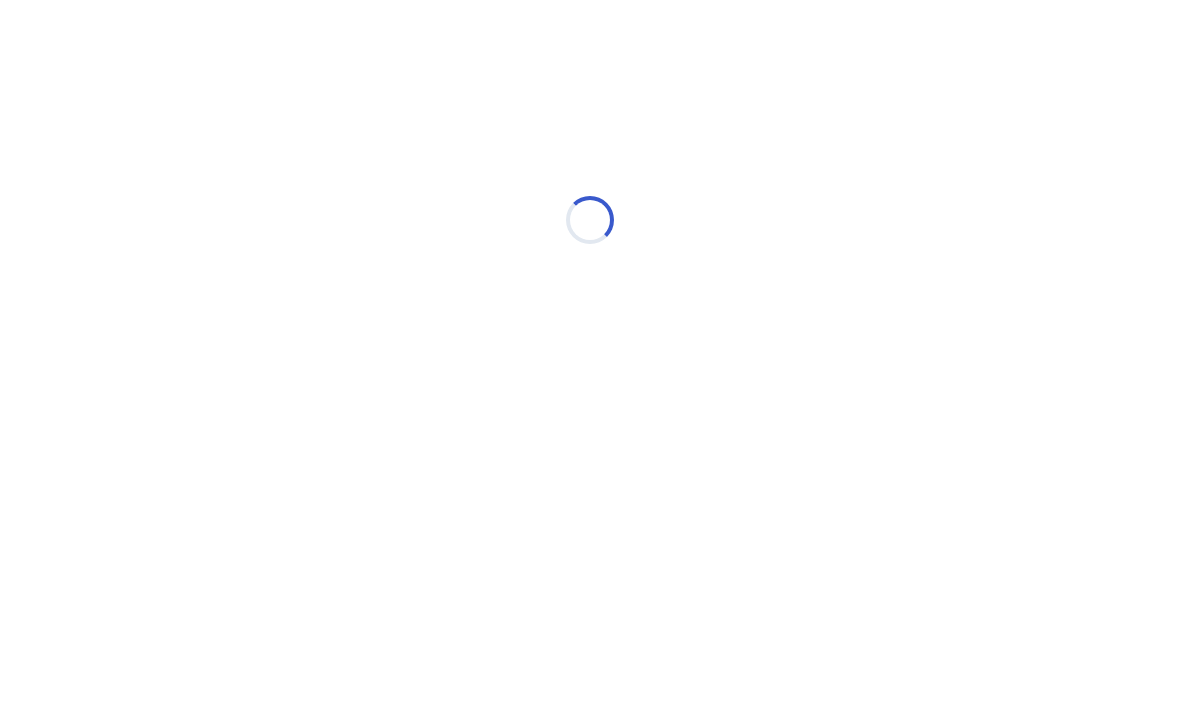 scroll, scrollTop: 0, scrollLeft: 0, axis: both 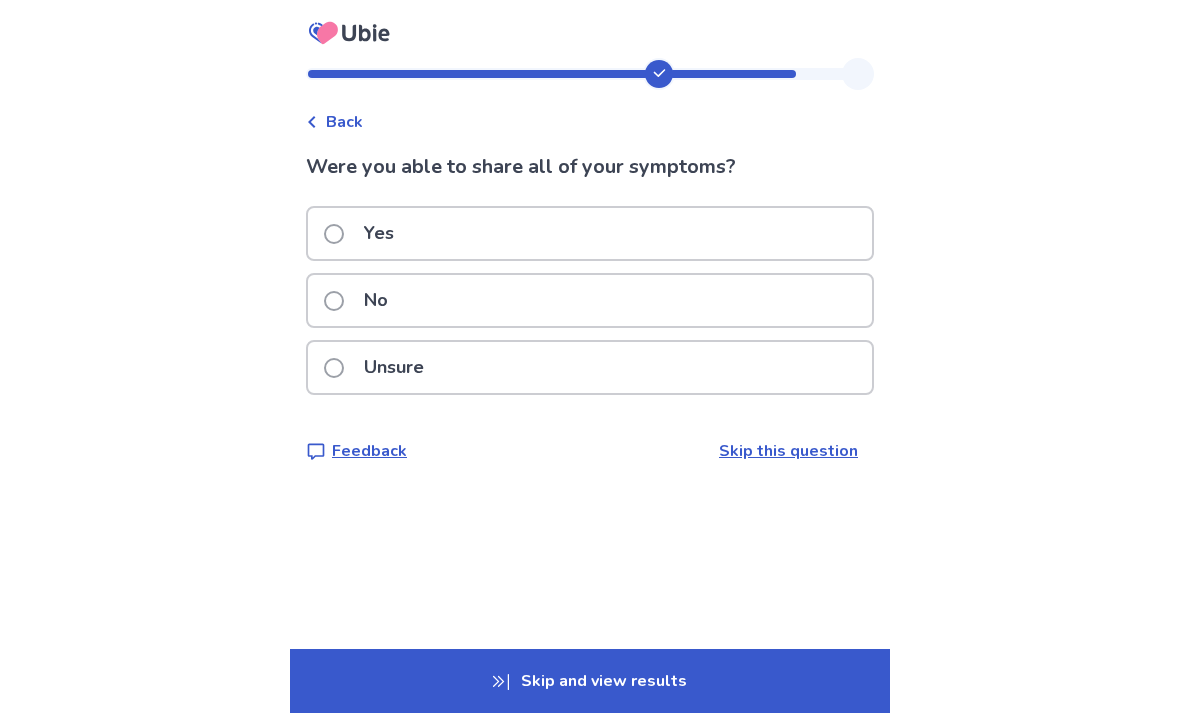 click on "Unsure" at bounding box center [590, 367] 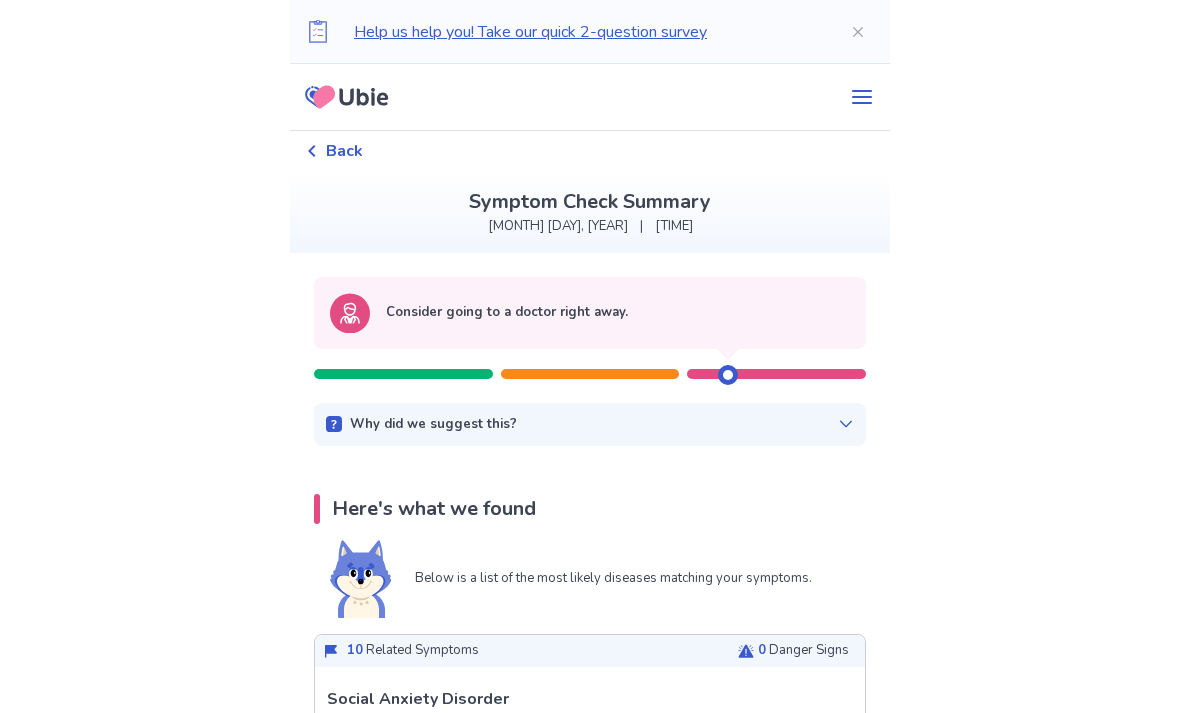 click on "Consider going to a doctor right away." at bounding box center [590, 313] 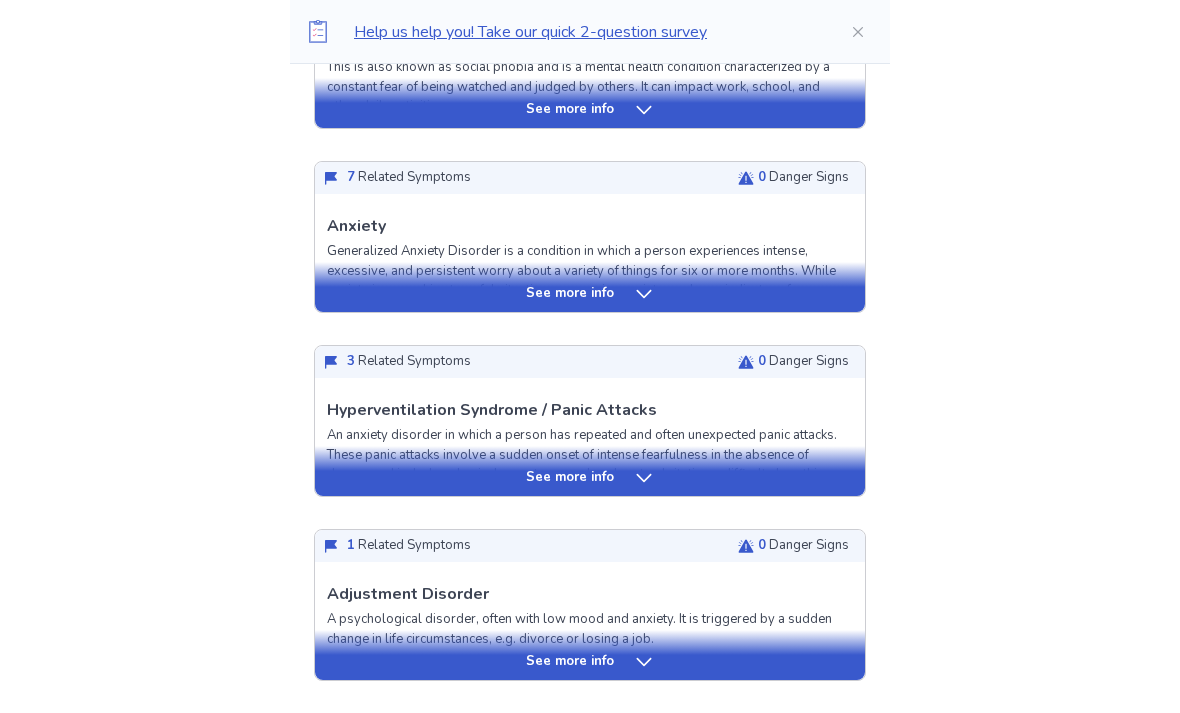 scroll, scrollTop: 906, scrollLeft: 0, axis: vertical 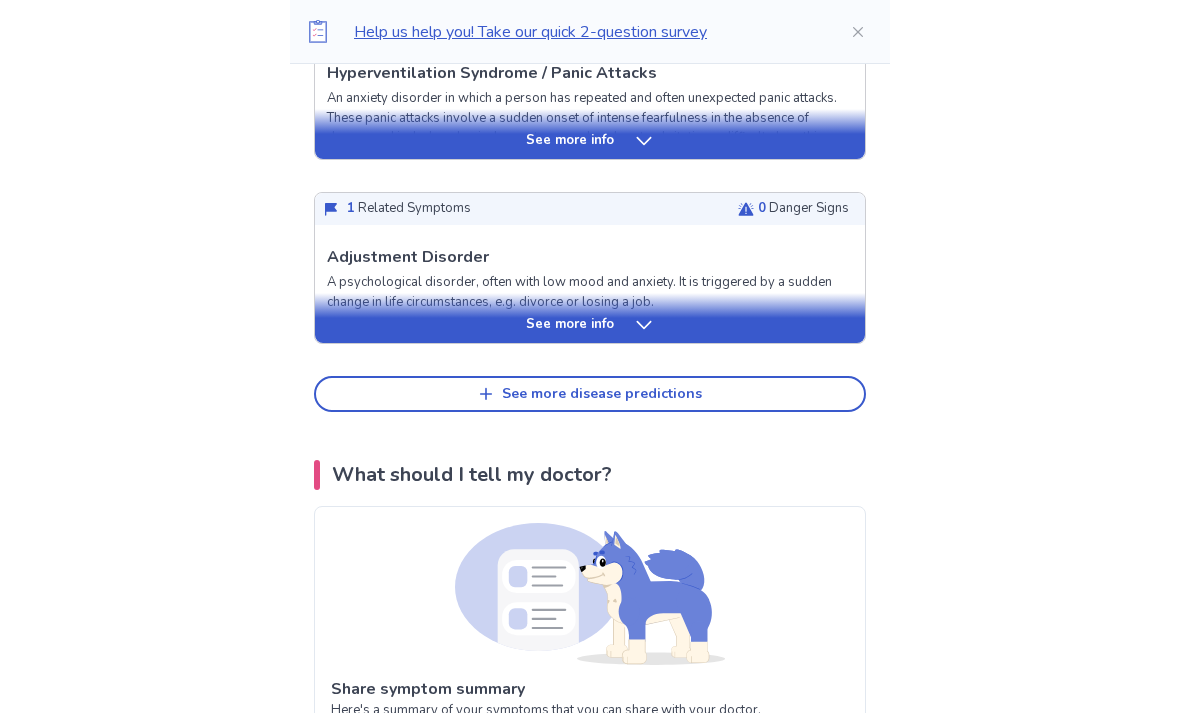 click on "See more disease predictions" at bounding box center (590, 395) 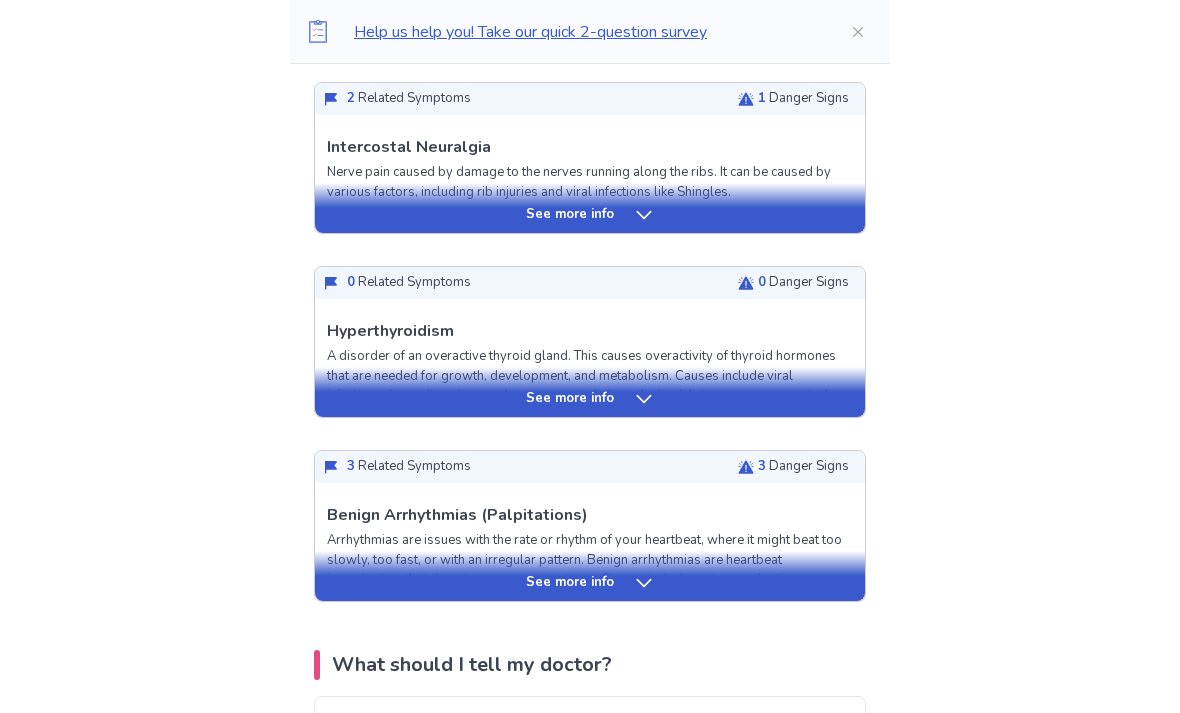 scroll, scrollTop: 1288, scrollLeft: 0, axis: vertical 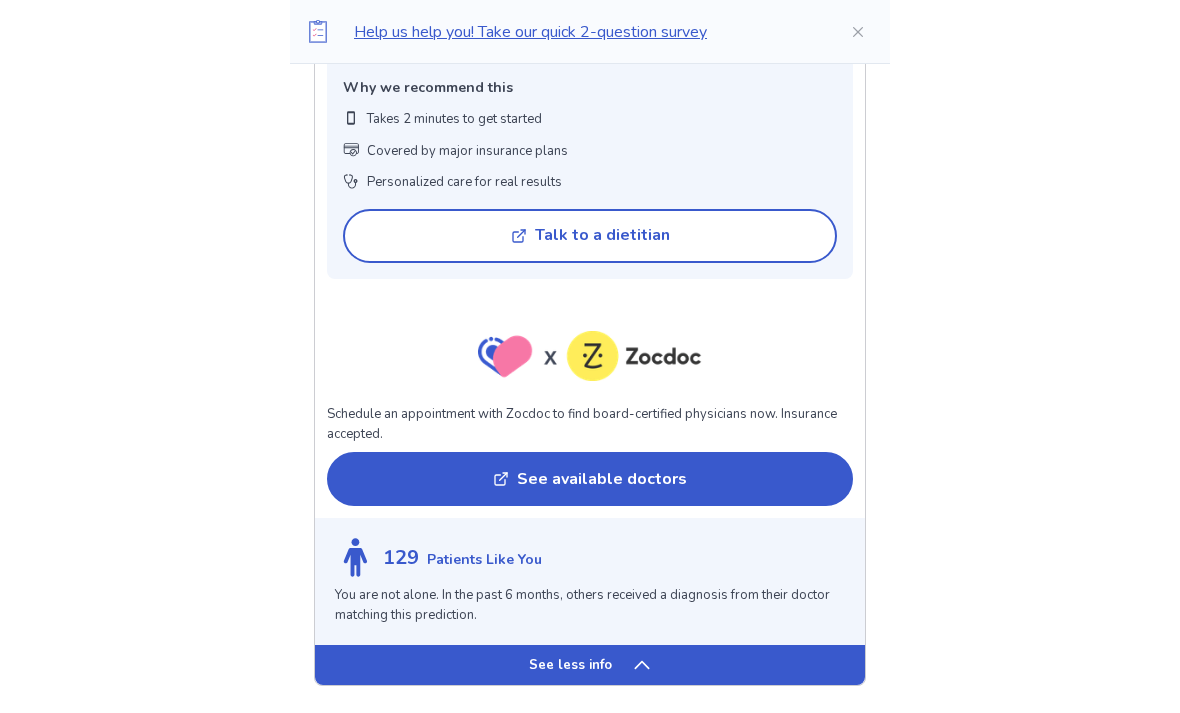 click on "See less info" at bounding box center [590, 665] 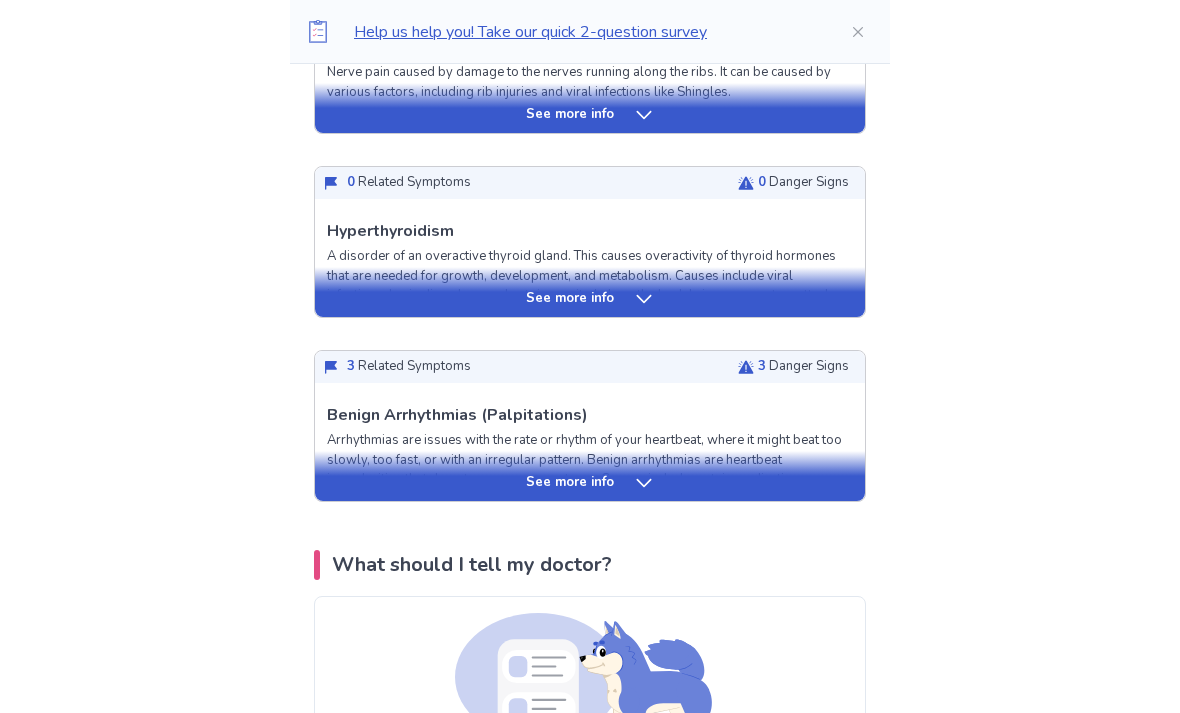 scroll, scrollTop: 1384, scrollLeft: 0, axis: vertical 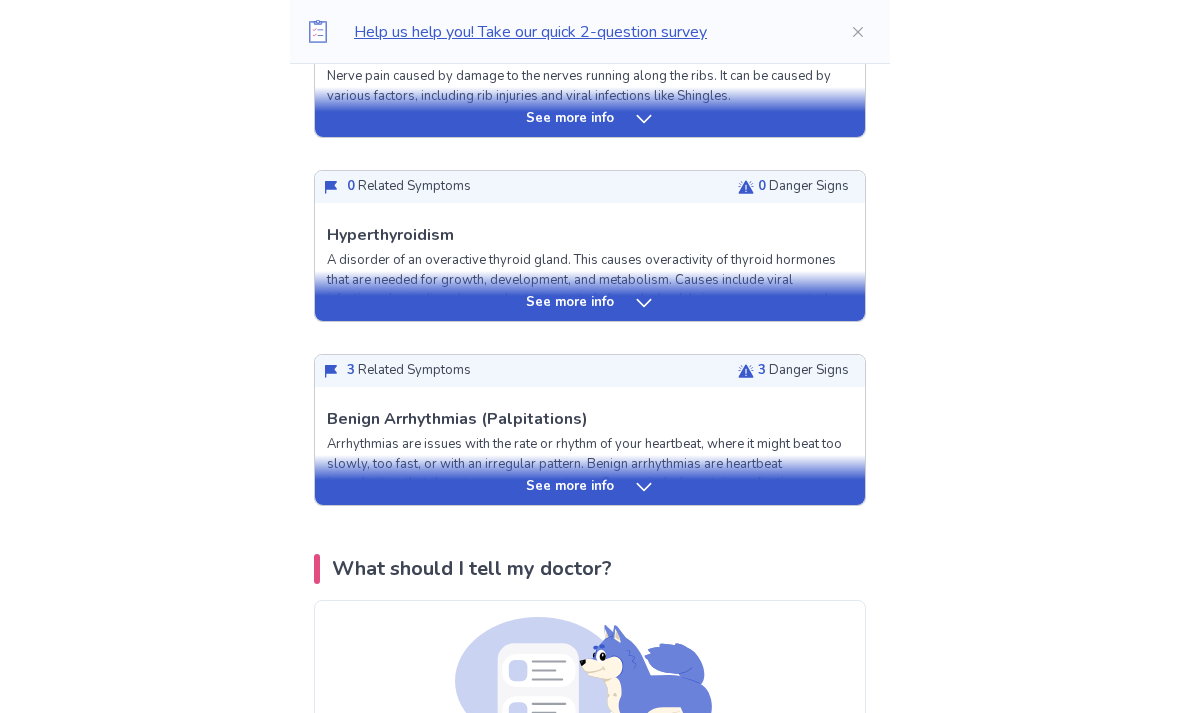click on "See more info" at bounding box center (590, 487) 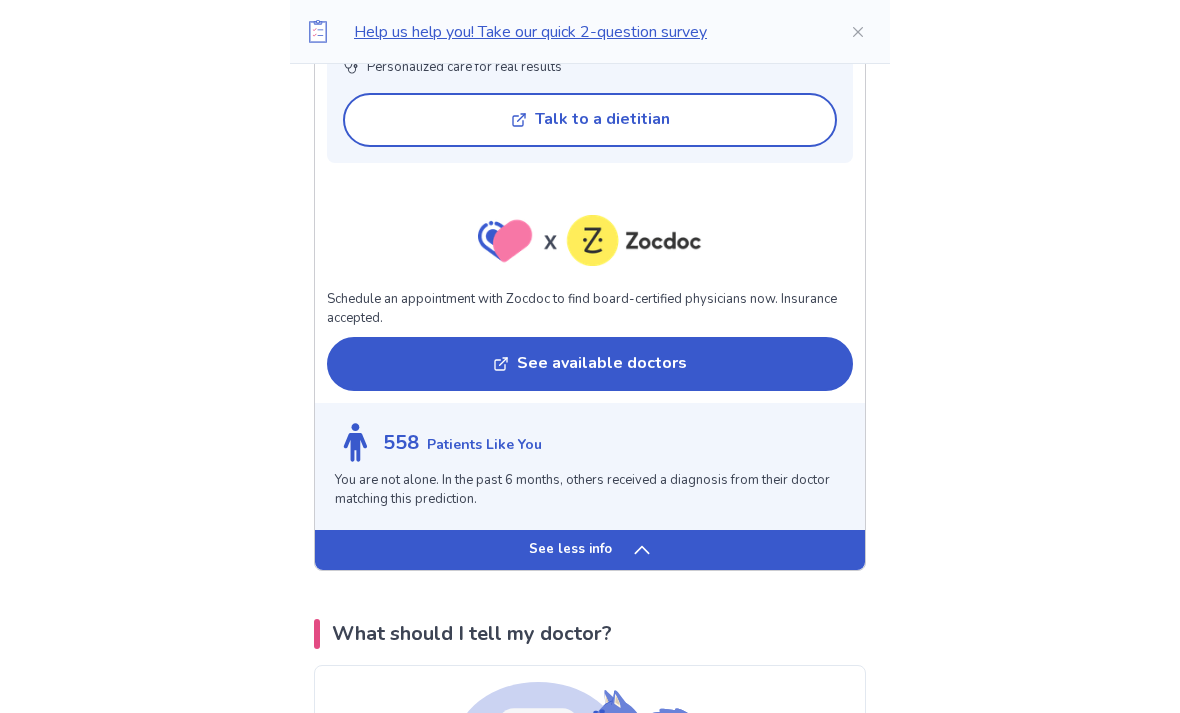 scroll, scrollTop: 2832, scrollLeft: 0, axis: vertical 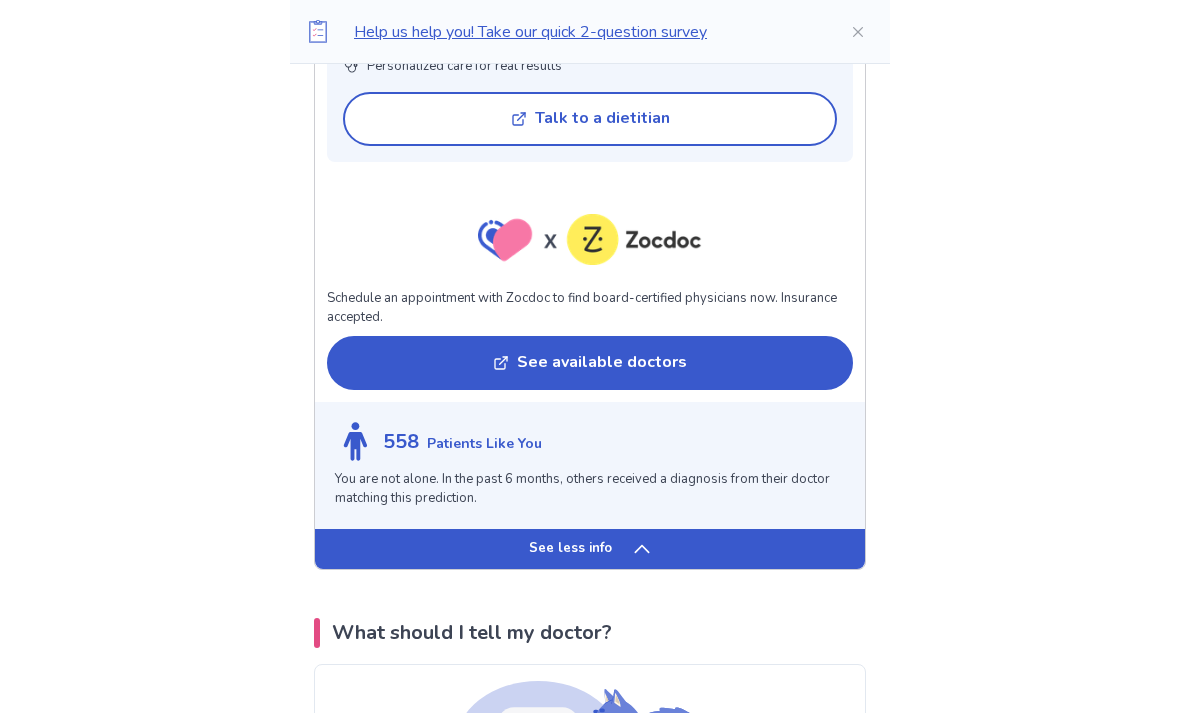 click on "See less info" at bounding box center (590, 549) 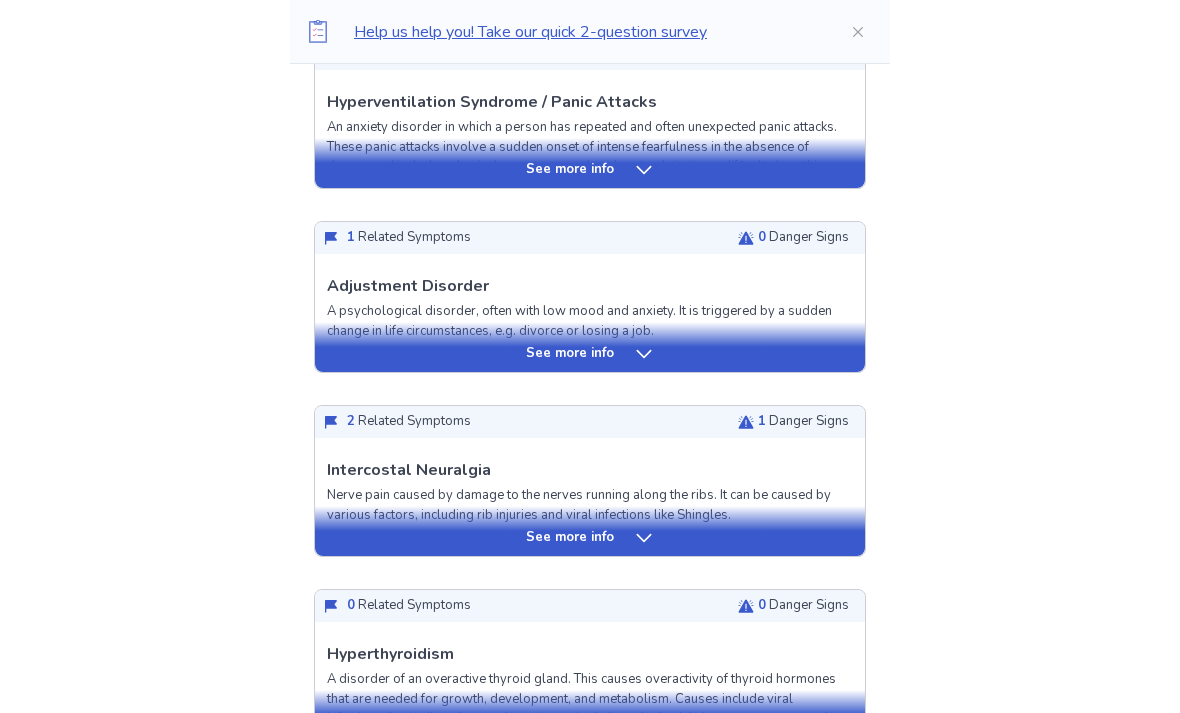 scroll, scrollTop: 986, scrollLeft: 0, axis: vertical 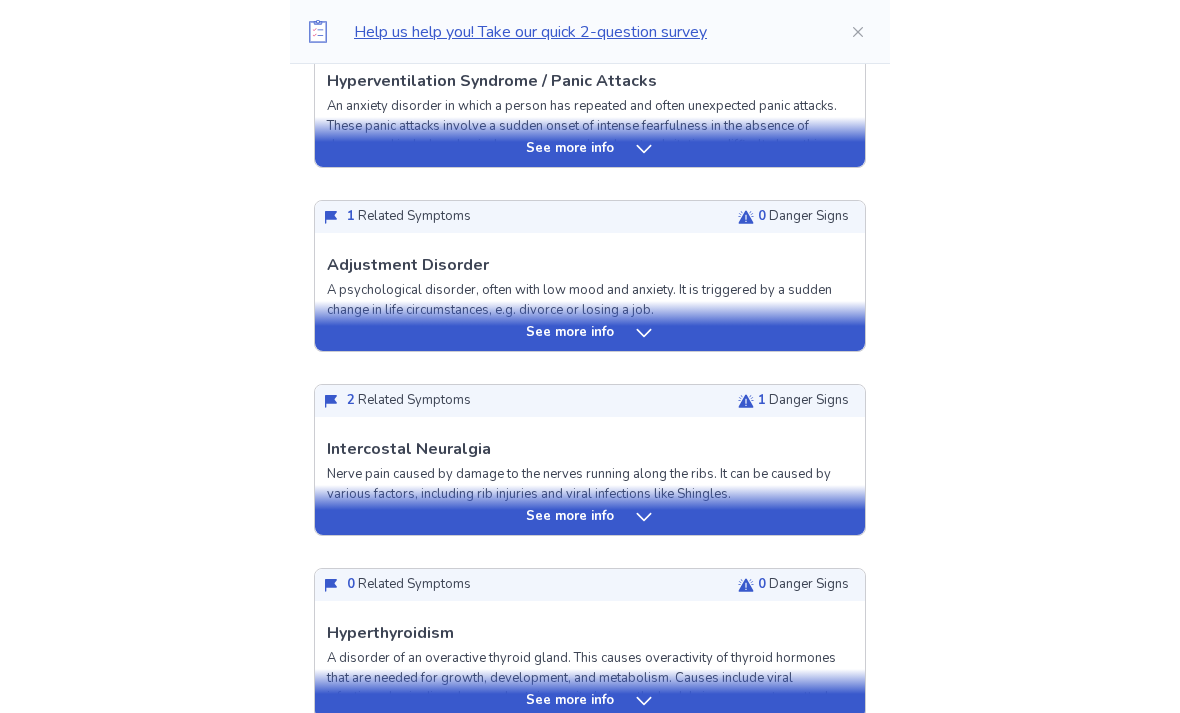 click on "See more info" at bounding box center (590, 517) 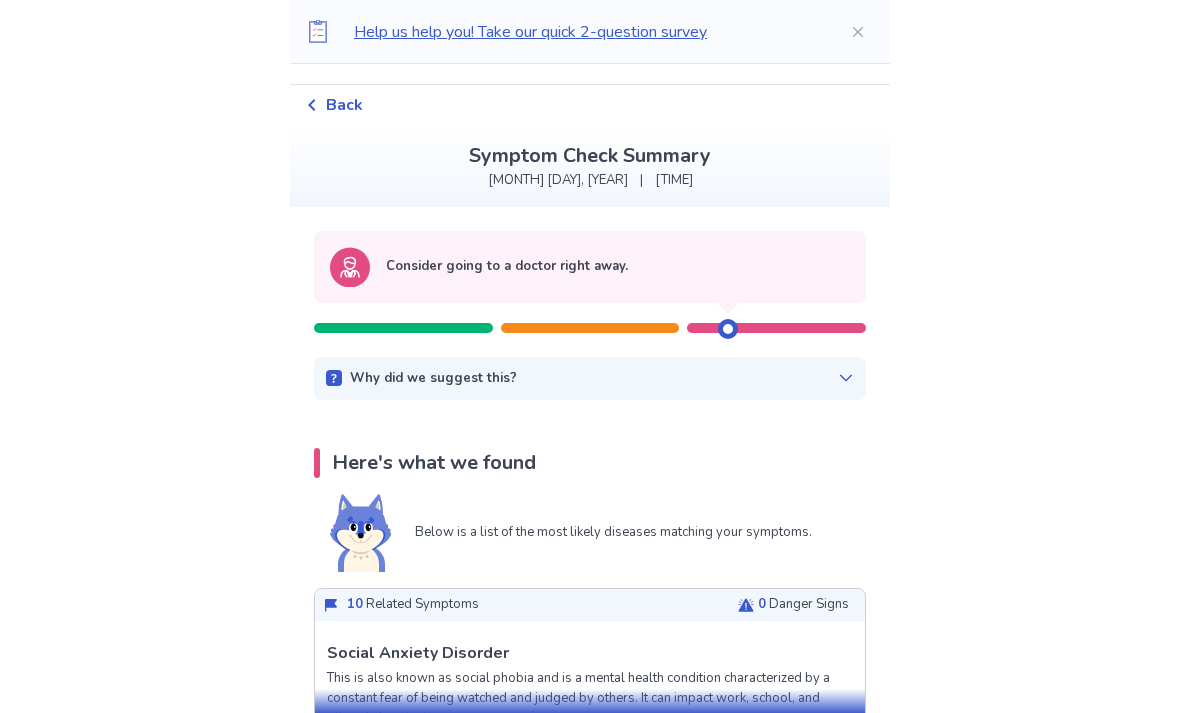scroll, scrollTop: 0, scrollLeft: 0, axis: both 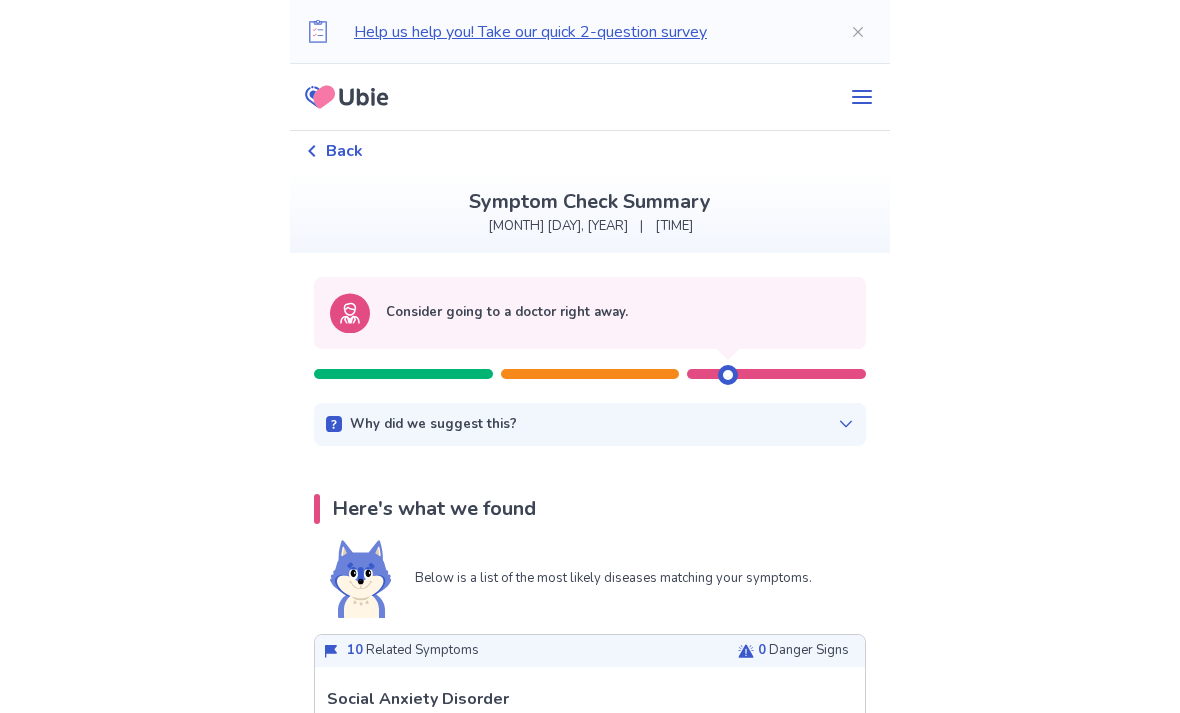 click at bounding box center [862, 97] 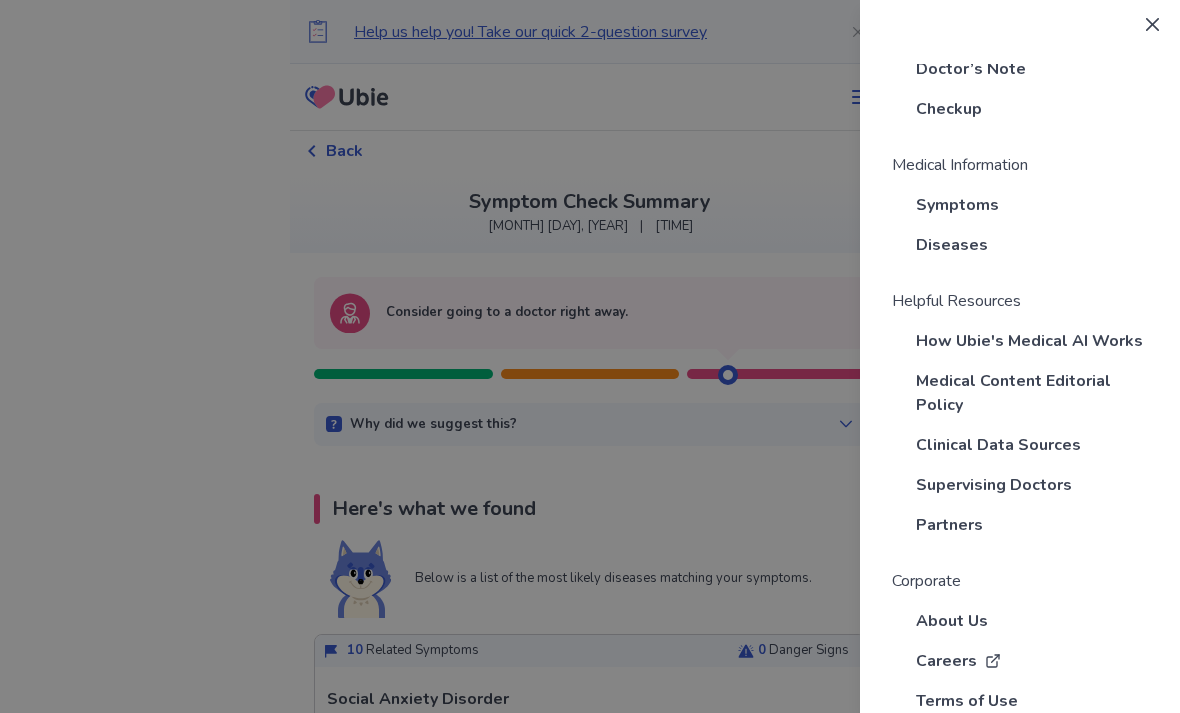 scroll, scrollTop: 65, scrollLeft: 0, axis: vertical 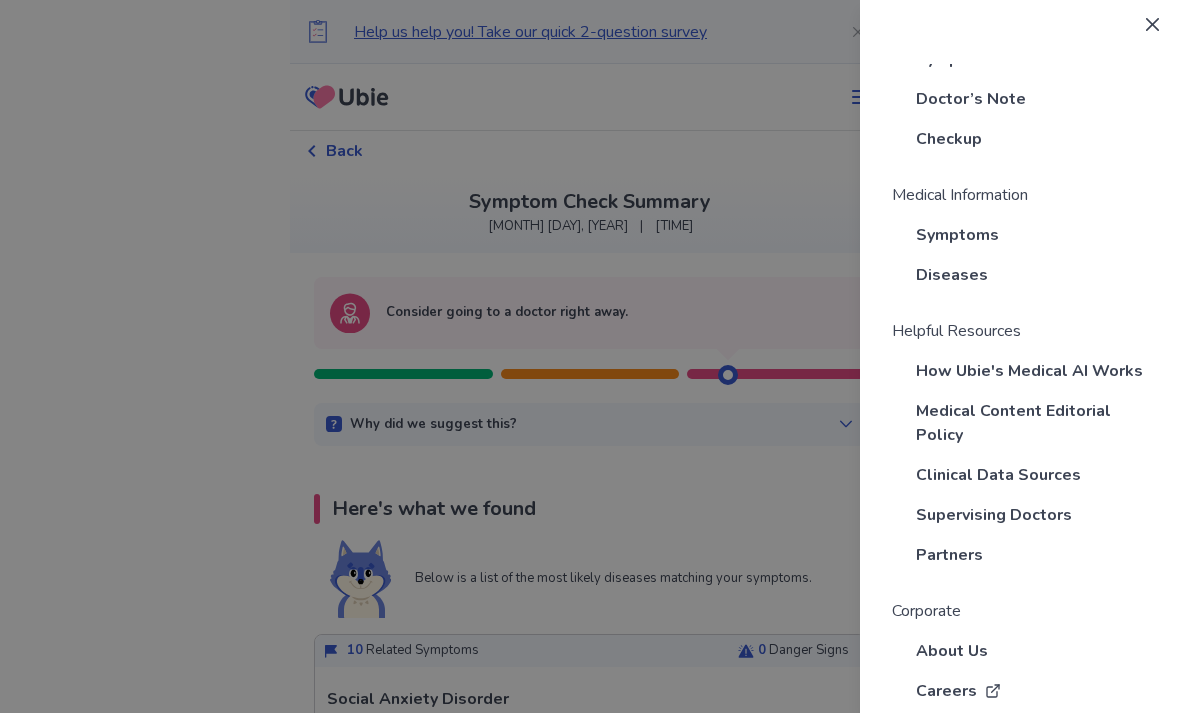 click on "Symptoms" at bounding box center [957, 235] 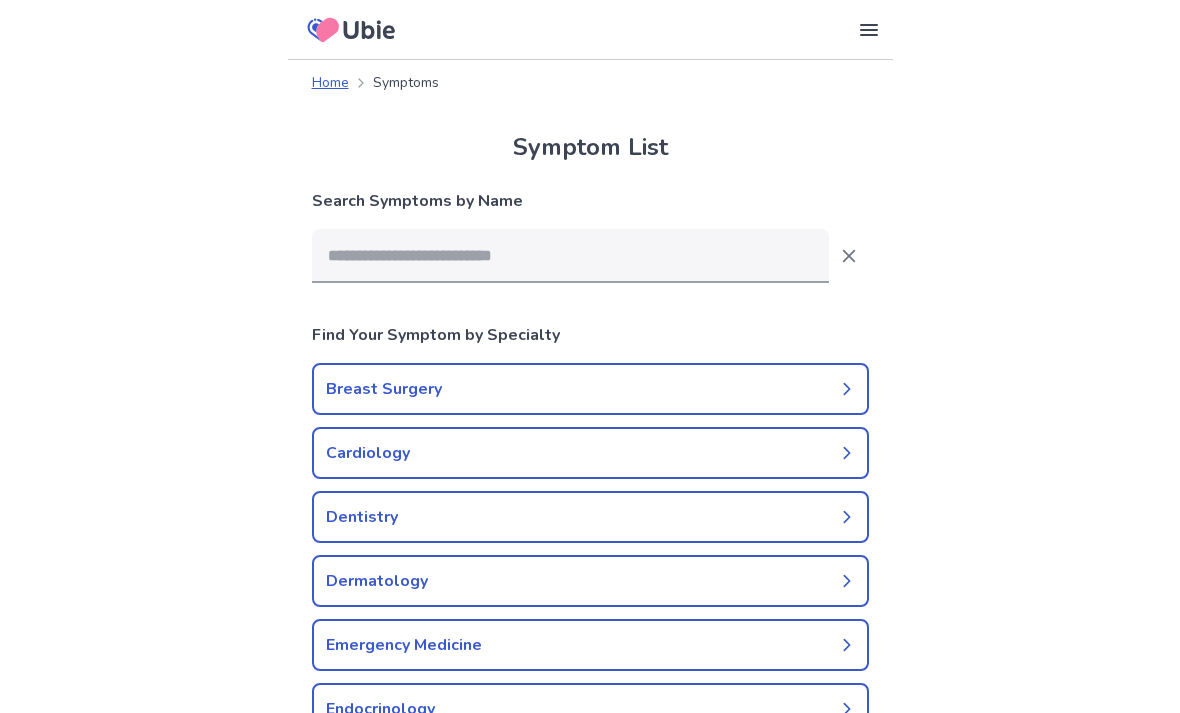 scroll, scrollTop: 0, scrollLeft: 0, axis: both 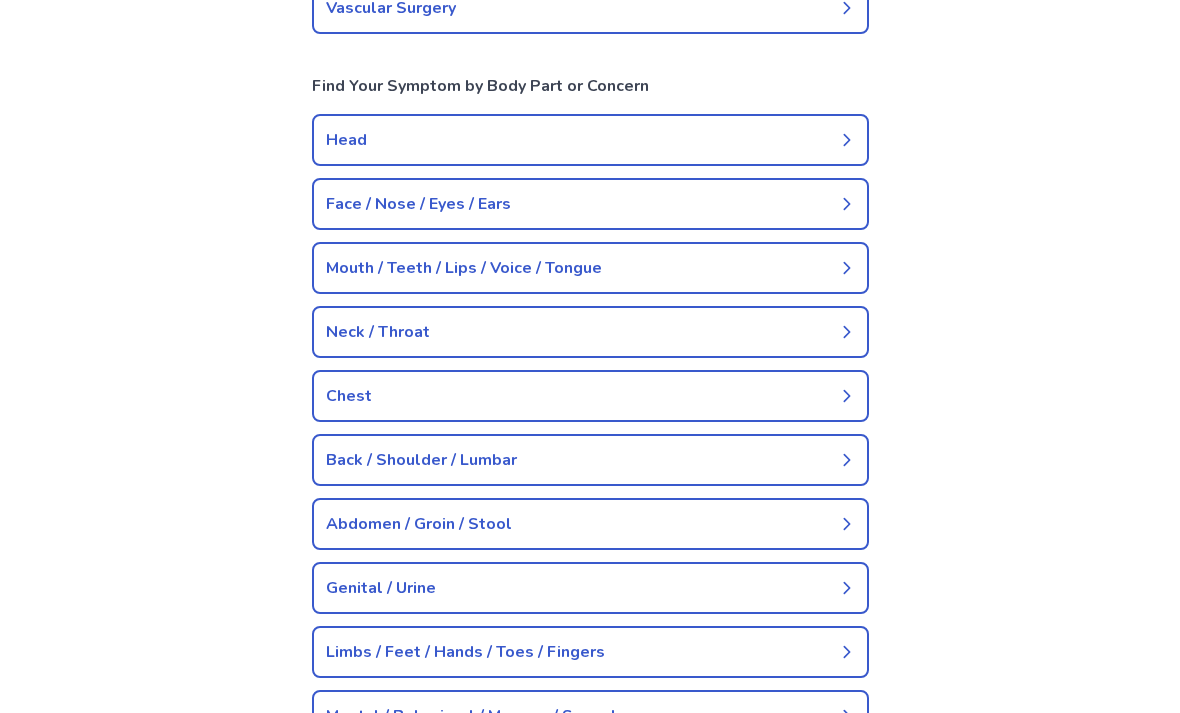 click on "Chest" at bounding box center [590, 396] 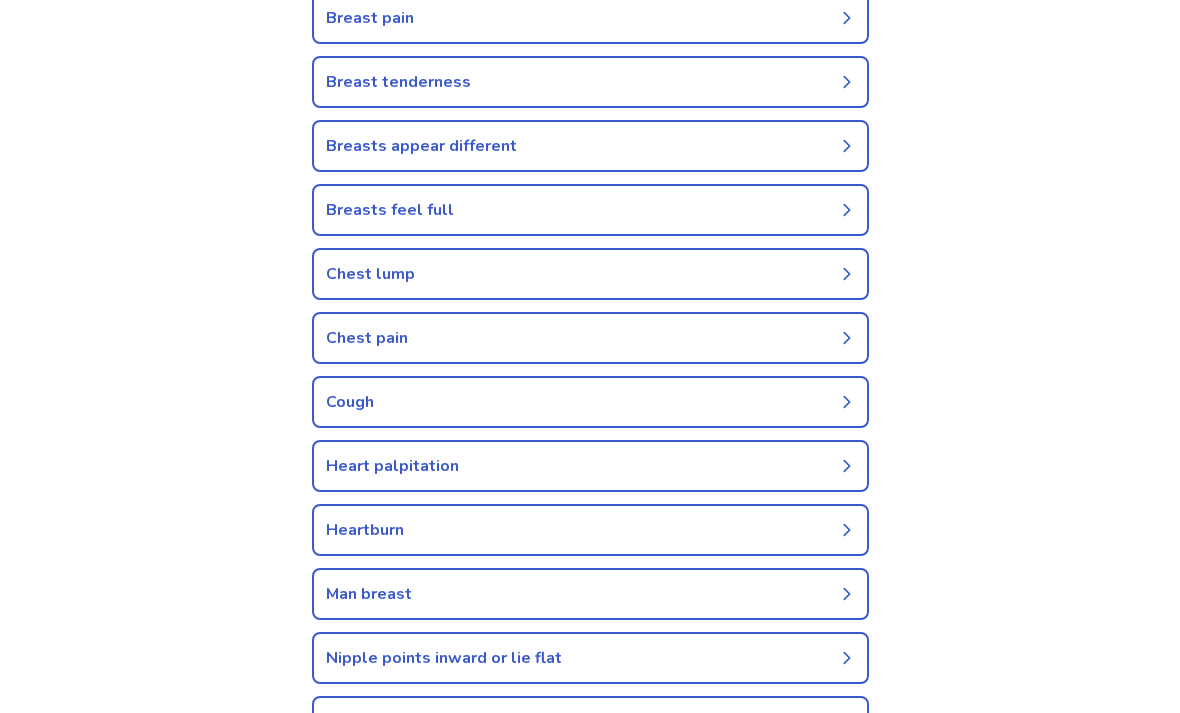 scroll, scrollTop: 351, scrollLeft: 0, axis: vertical 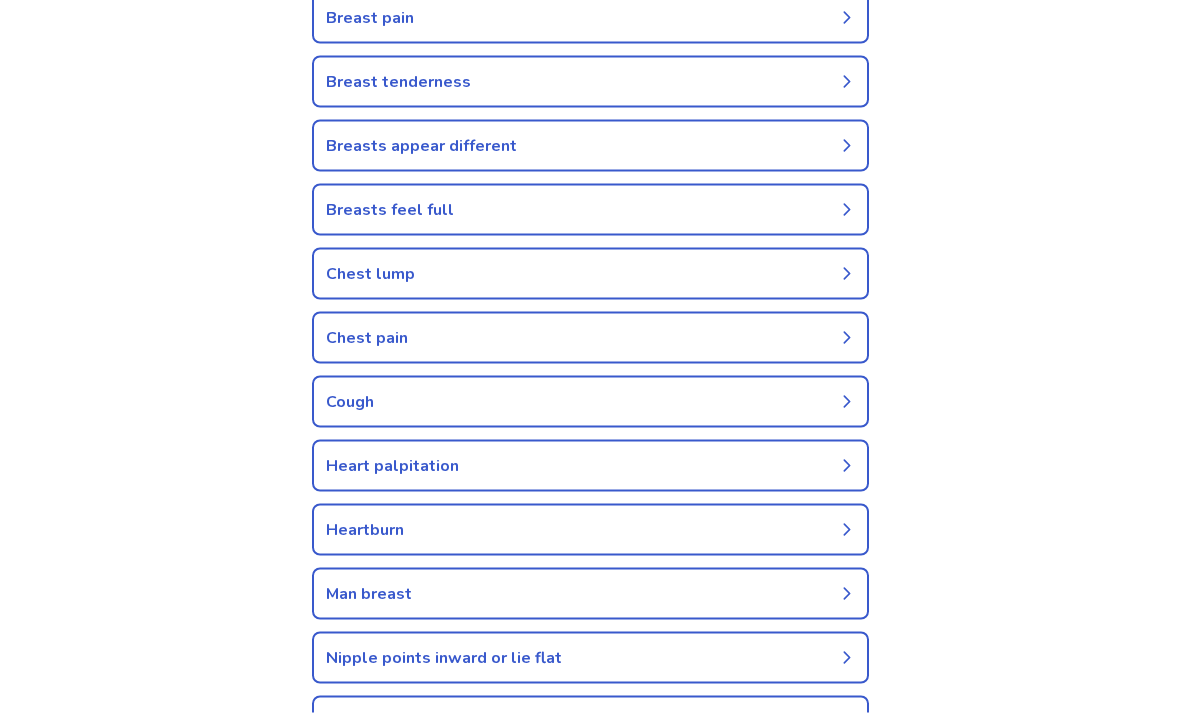 click on "Chest pain" at bounding box center (590, 338) 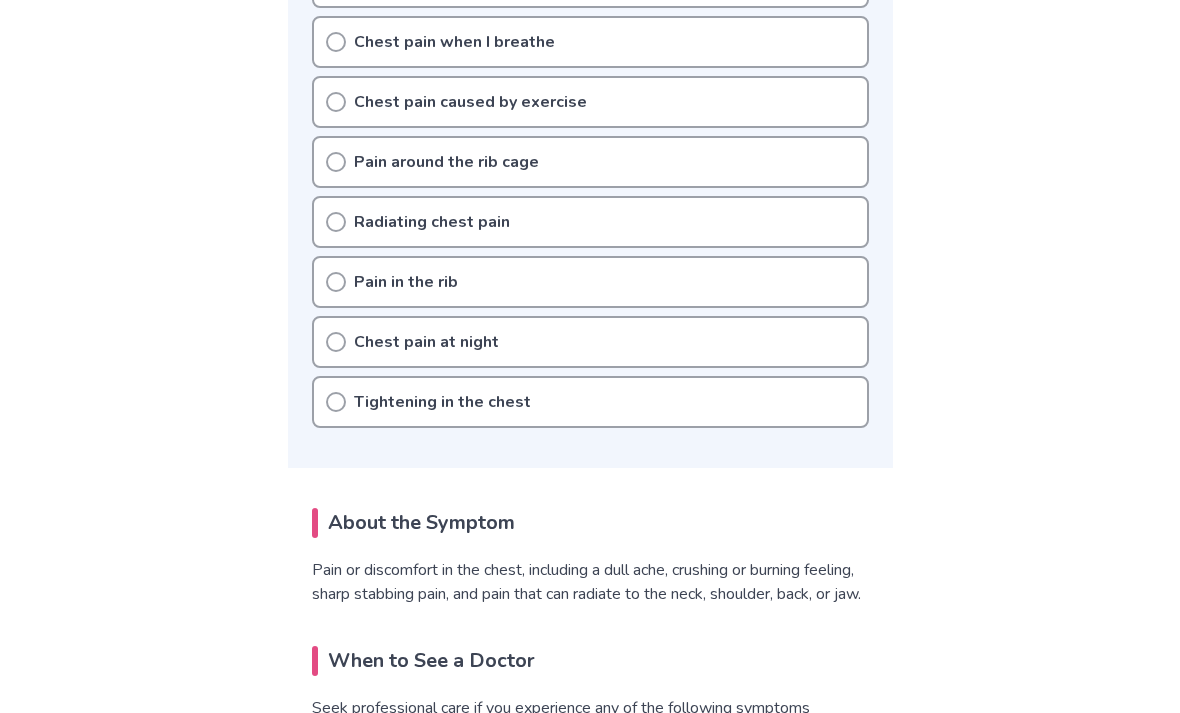 scroll, scrollTop: 563, scrollLeft: 0, axis: vertical 